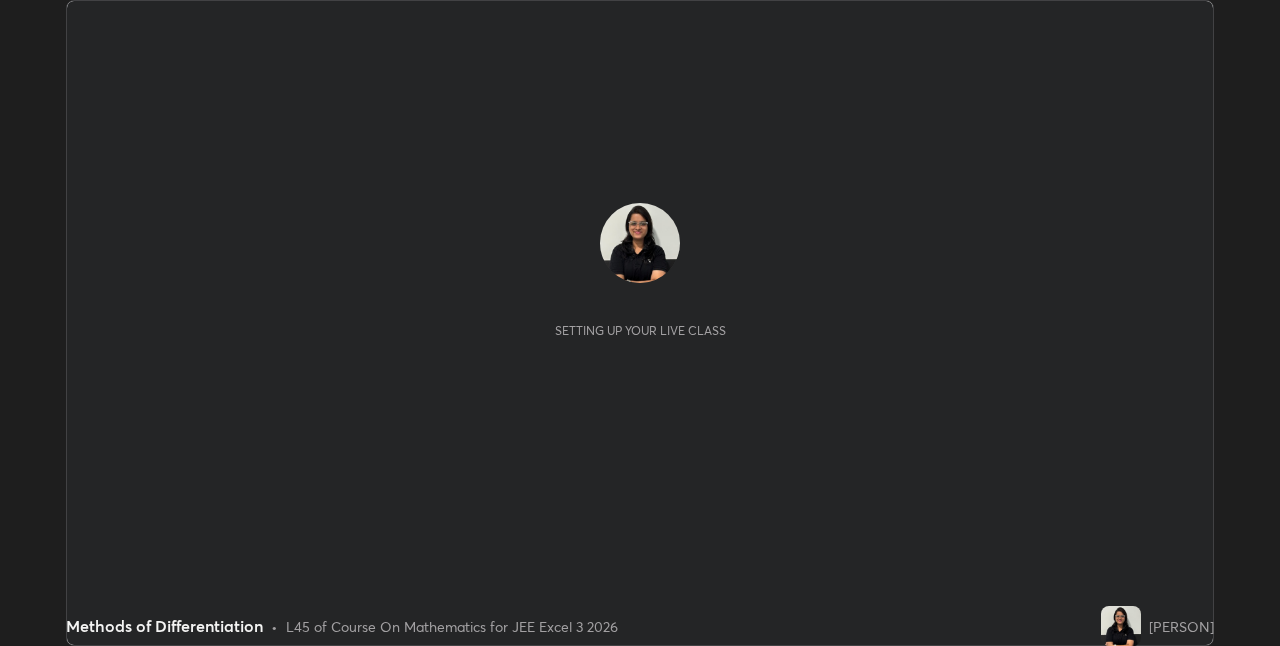 scroll, scrollTop: 0, scrollLeft: 0, axis: both 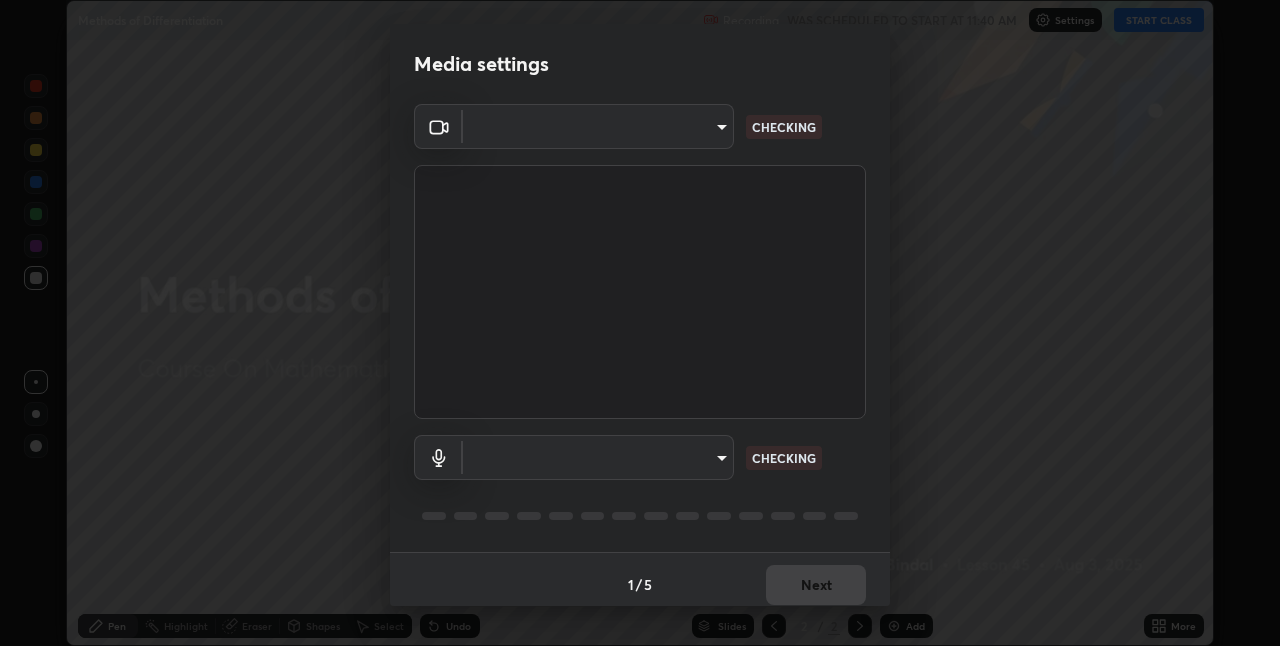 type on "ddf3b4b9105fdc81afbc44368f91a24737767c4c68b93bb528deb36e4364d8a6" 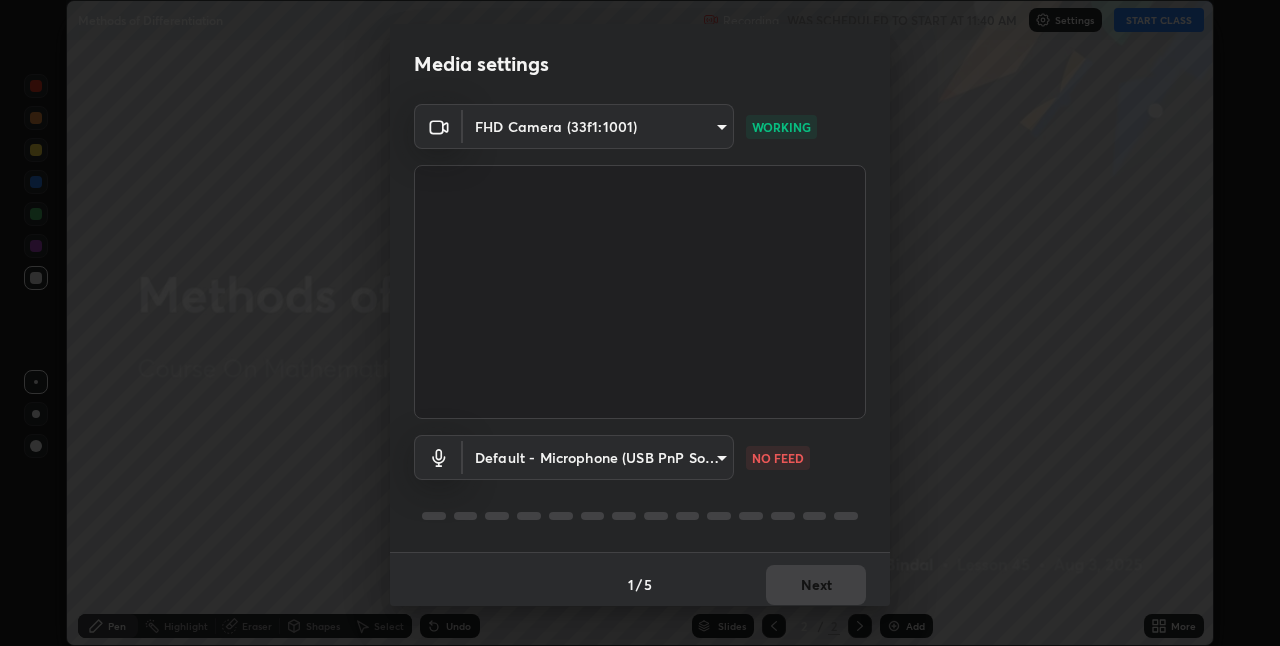 click on "Erase all Methods of Differentiation Recording WAS SCHEDULED TO START AT  11:40 AM Settings START CLASS Setting up your live class Methods of Differentiation • L45 of Course On Mathematics for JEE Excel 3 2026 [PERSON] Pen Highlight Eraser Shapes Select Undo Slides 2 / 2 Add More No doubts shared Encourage your learners to ask a doubt for better clarity Report an issue Reason for reporting Buffering Chat not working Audio - Video sync issue Educator video quality low ​ Attach an image Report Media settings FHD Camera (33f1:1001) ddf3b4b9105fdc81afbc44368f91a24737767c4c68b93bb528deb36e4364d8a6 WORKING Default - Microphone (USB PnP Sound Device) default NO FEED 1 / 5 Next" at bounding box center [640, 323] 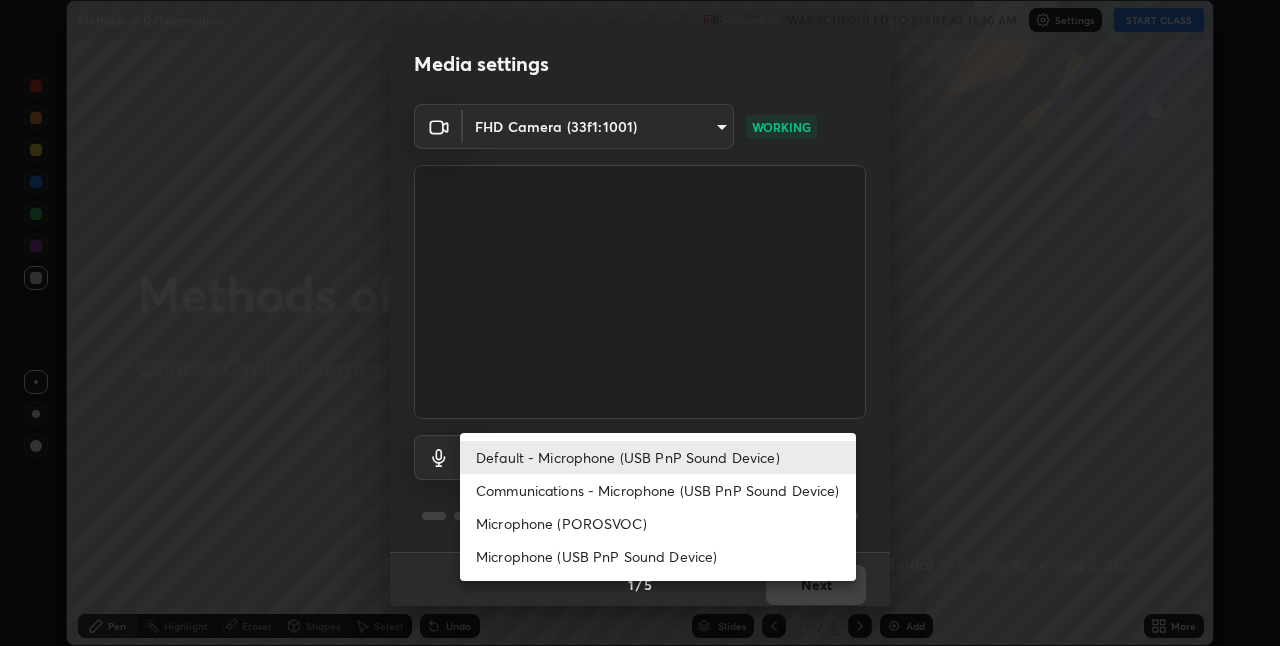 click on "Communications - Microphone (USB PnP Sound Device)" at bounding box center (658, 490) 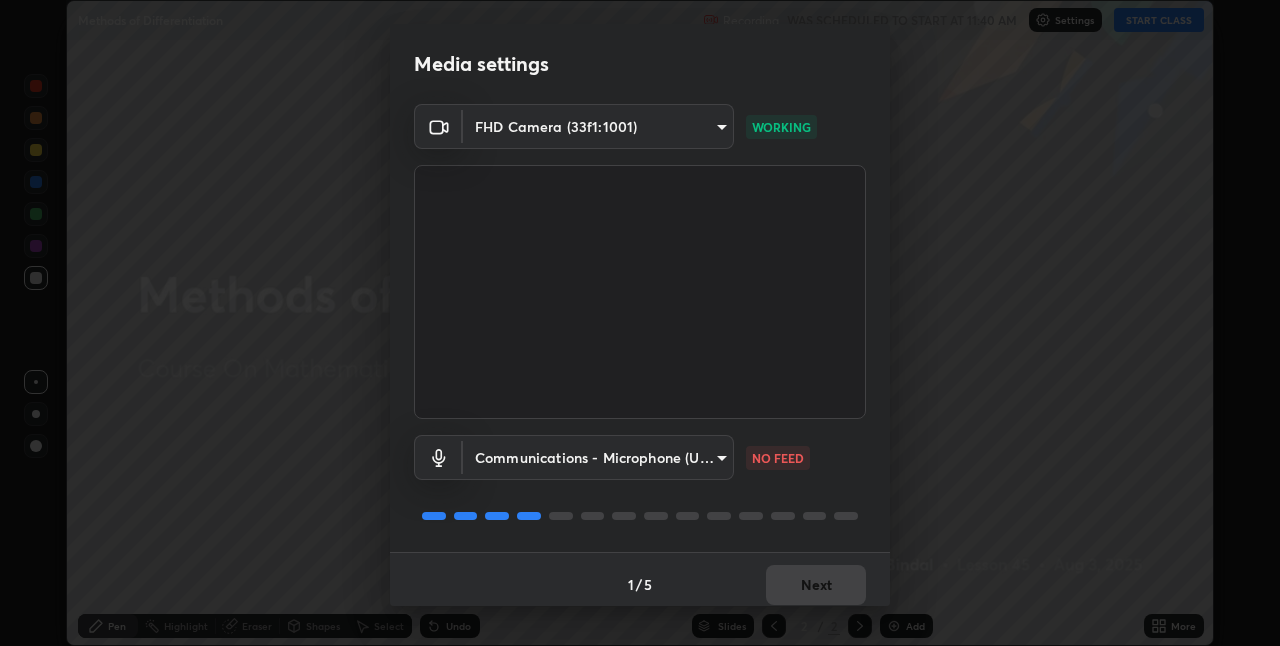scroll, scrollTop: 10, scrollLeft: 0, axis: vertical 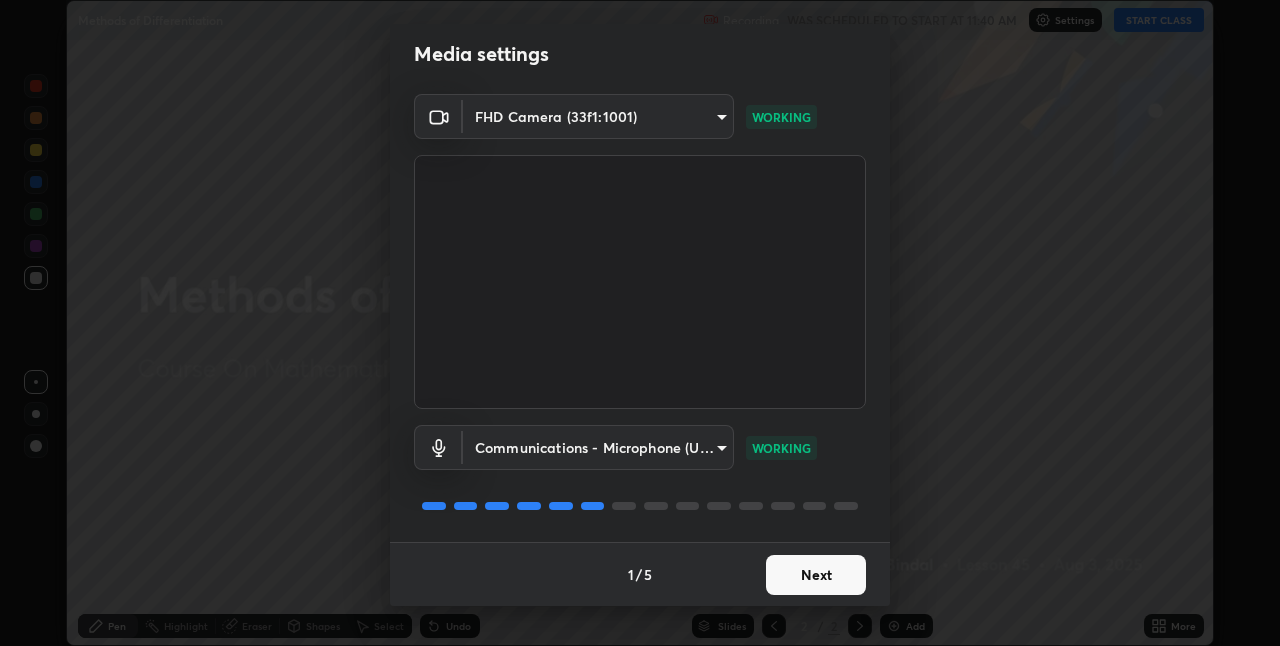 click on "Next" at bounding box center (816, 575) 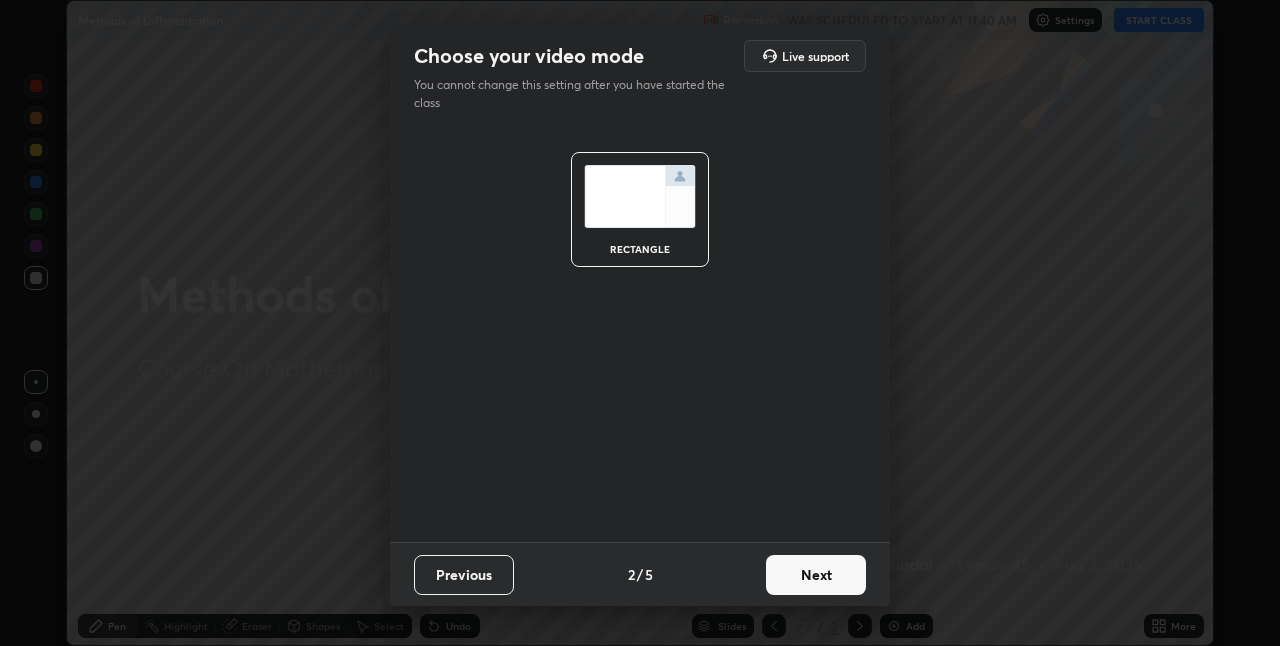 scroll, scrollTop: 0, scrollLeft: 0, axis: both 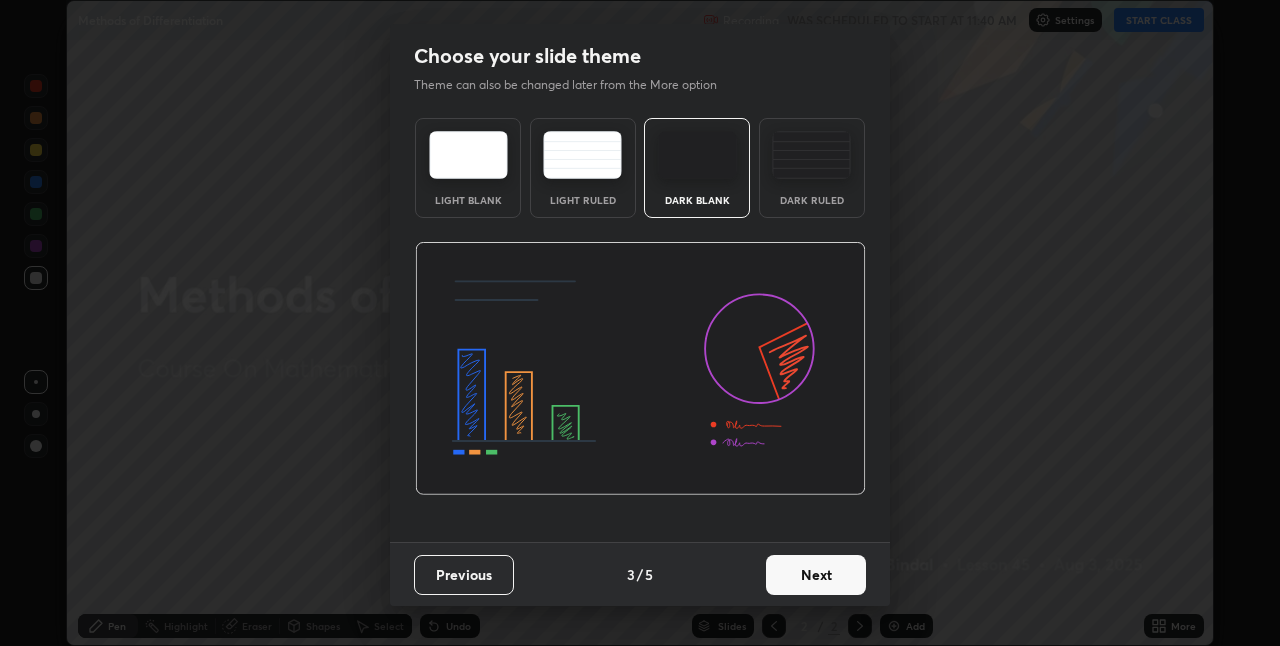 click on "Next" at bounding box center (816, 575) 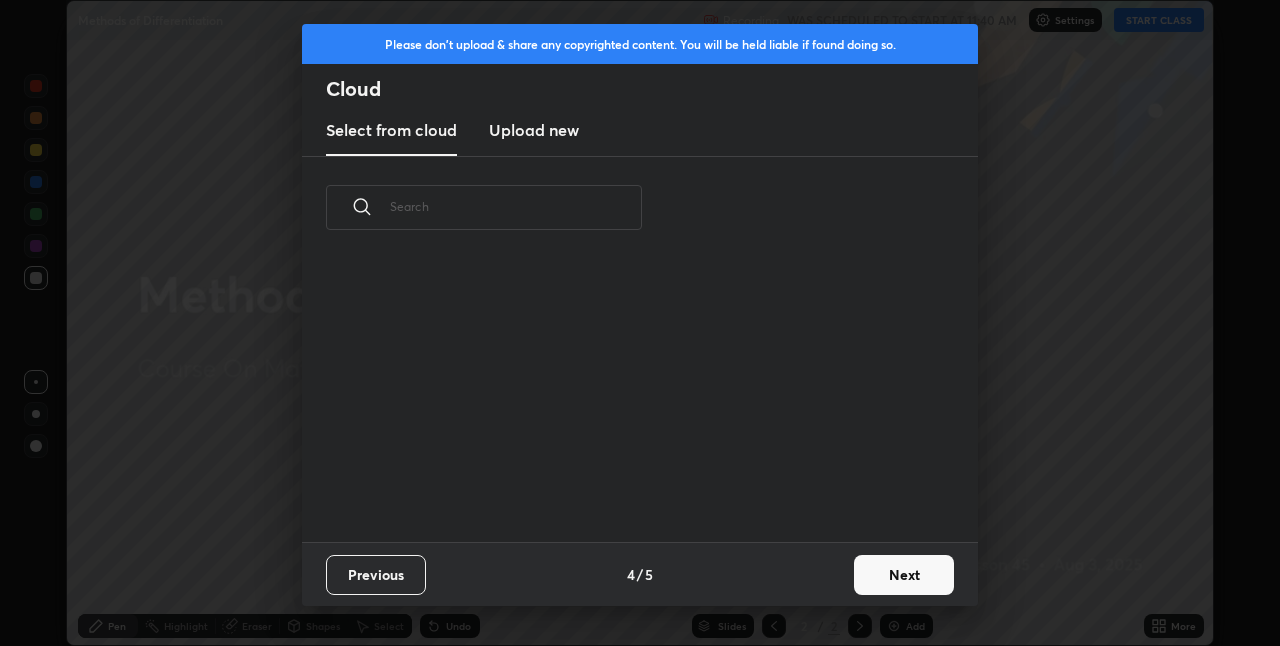 click on "Next" at bounding box center [904, 575] 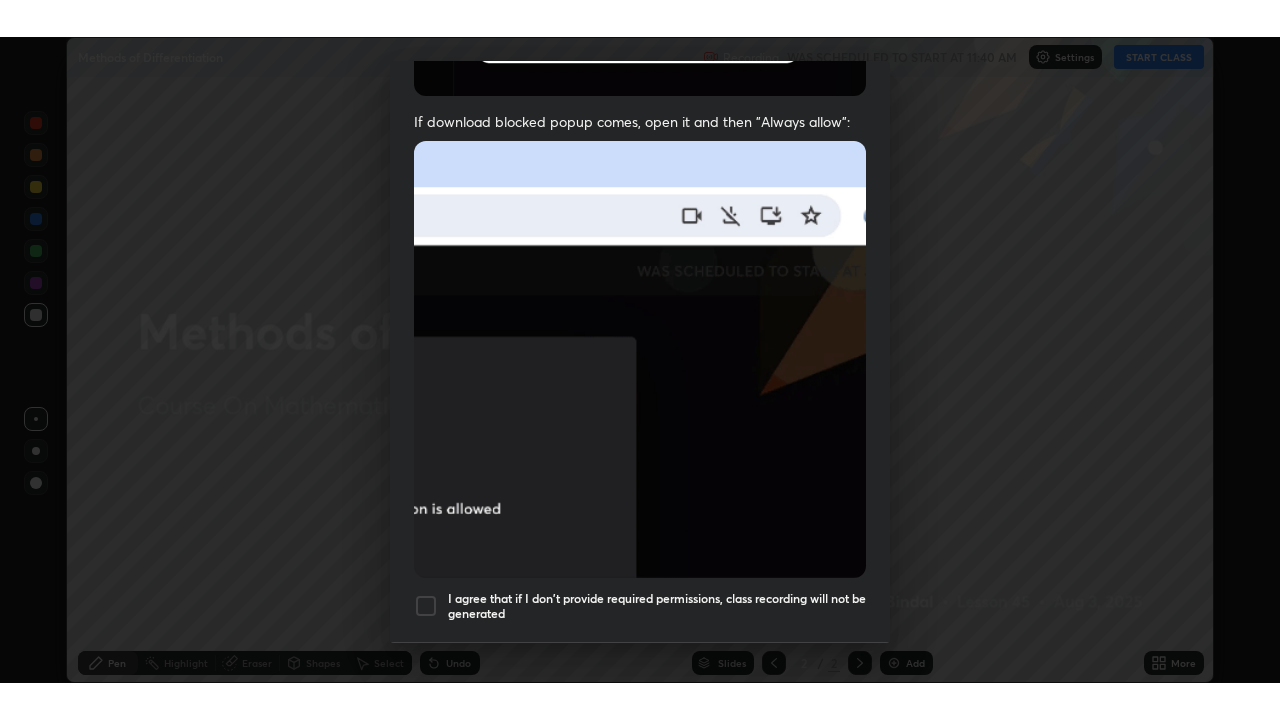 scroll, scrollTop: 418, scrollLeft: 0, axis: vertical 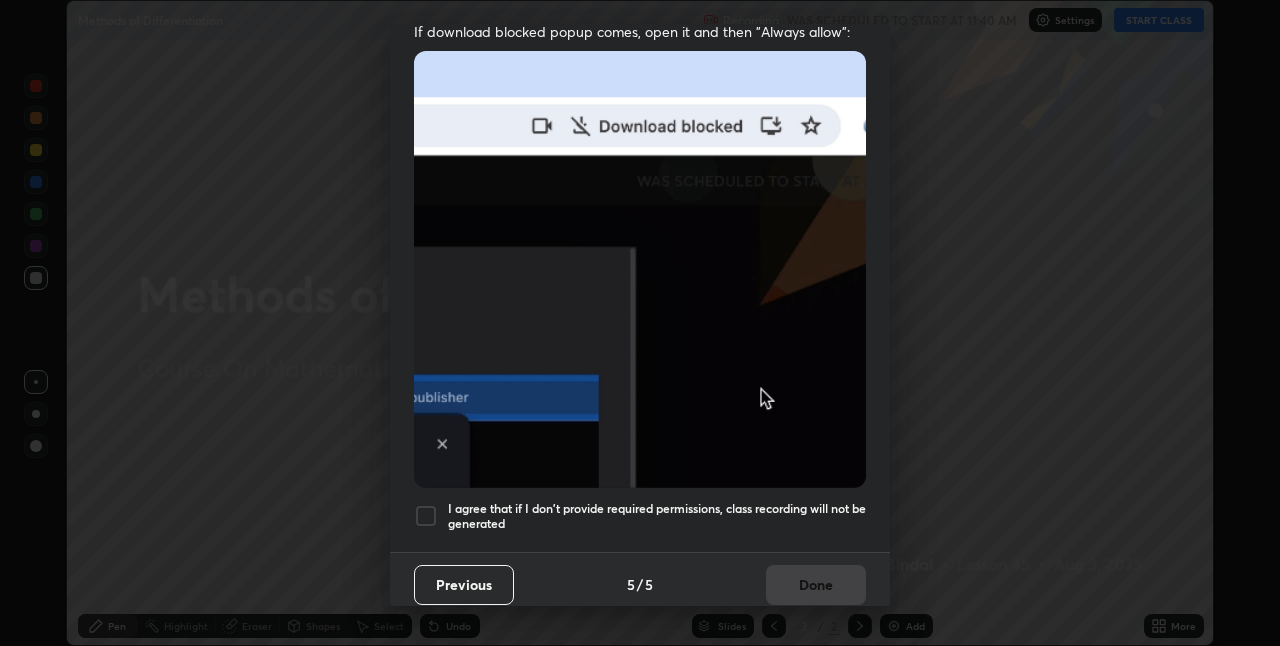 click on "I agree that if I don't provide required permissions, class recording will not be generated" at bounding box center (657, 516) 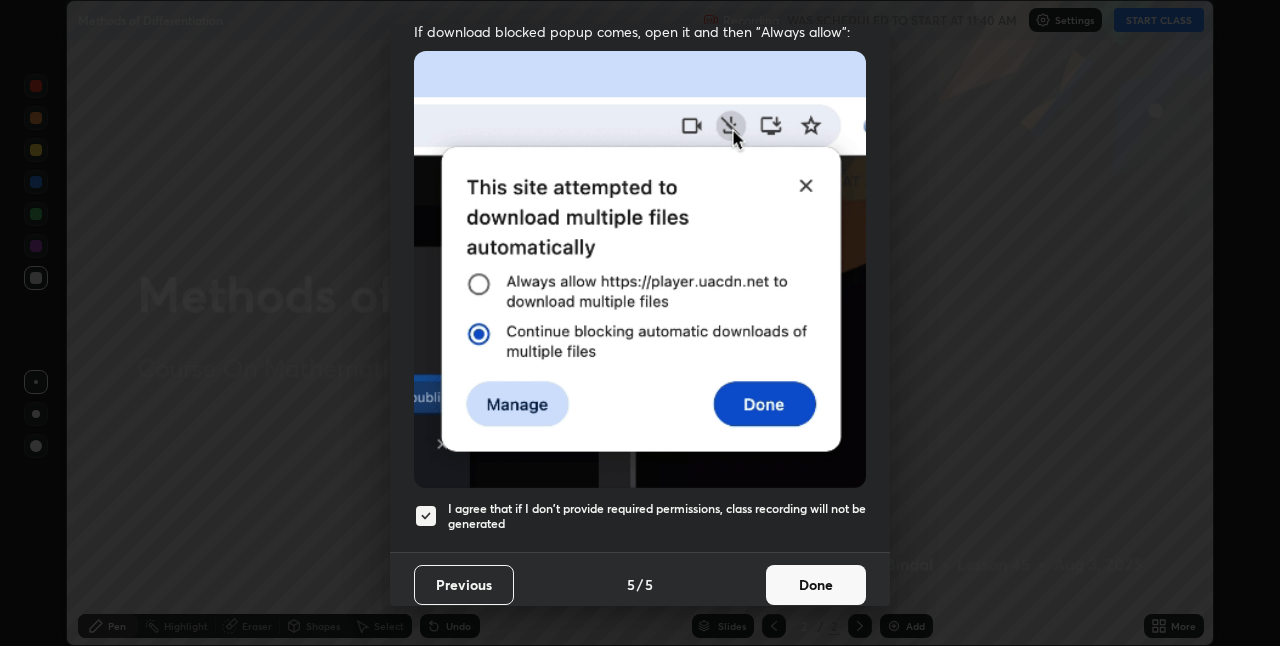 click on "Done" at bounding box center [816, 585] 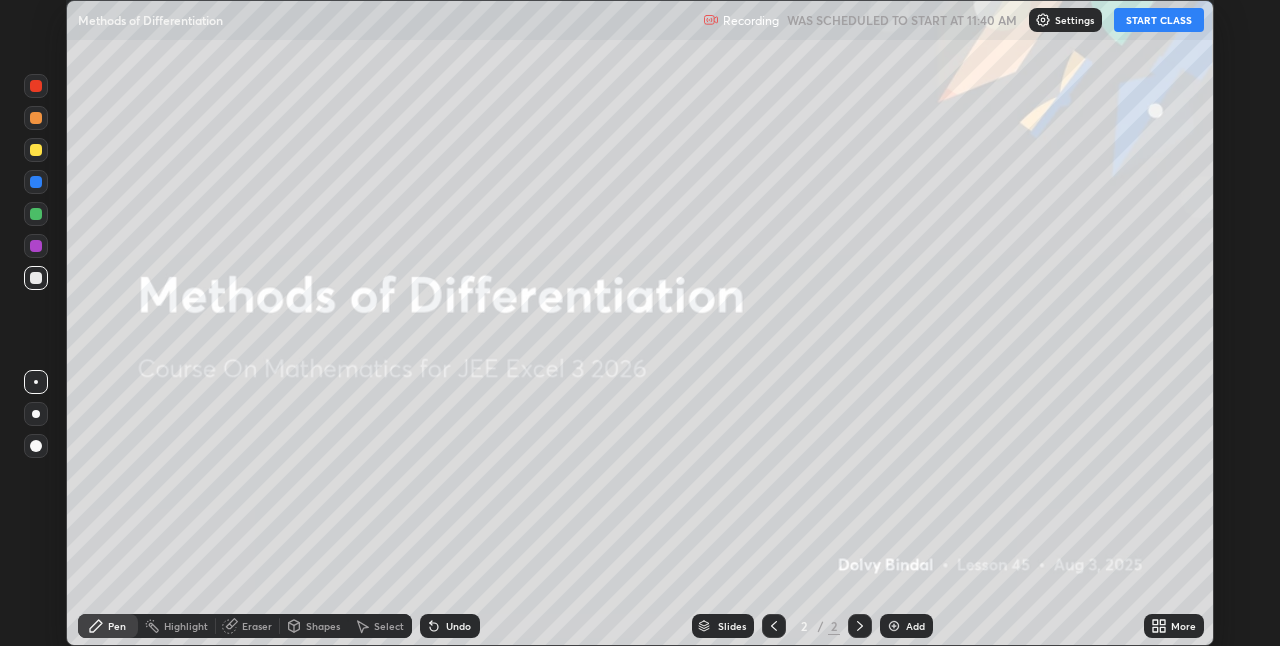 click on "START CLASS" at bounding box center [1159, 20] 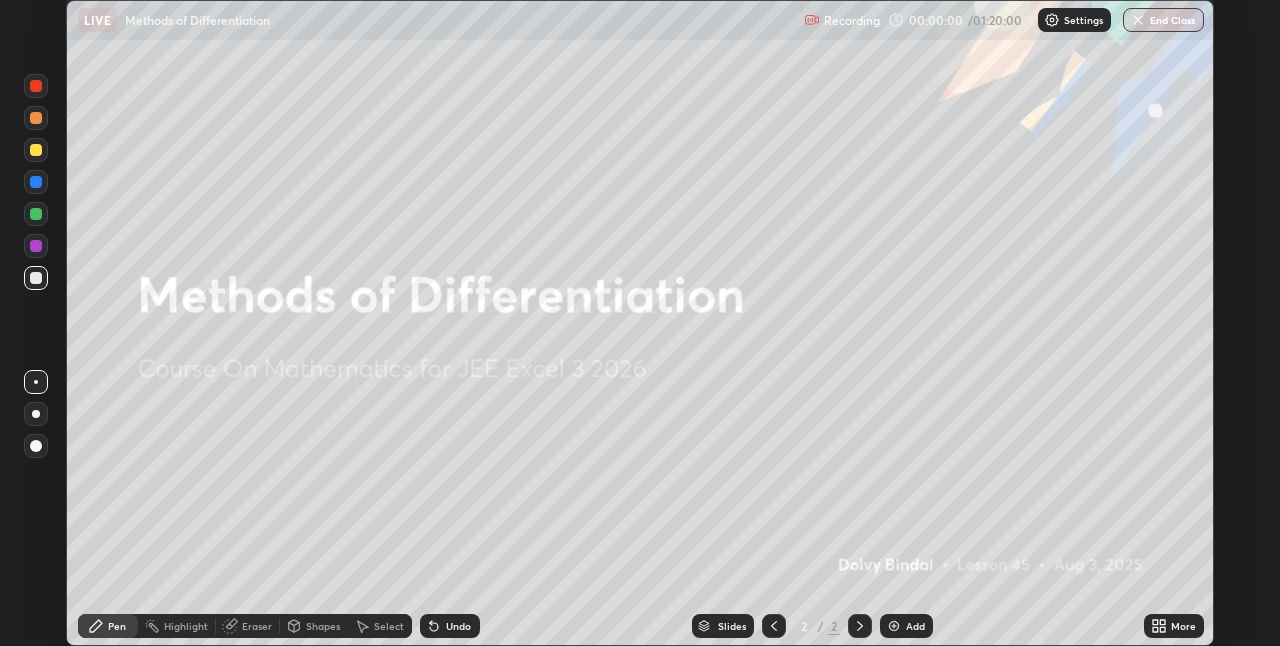 click on "More" at bounding box center [1183, 626] 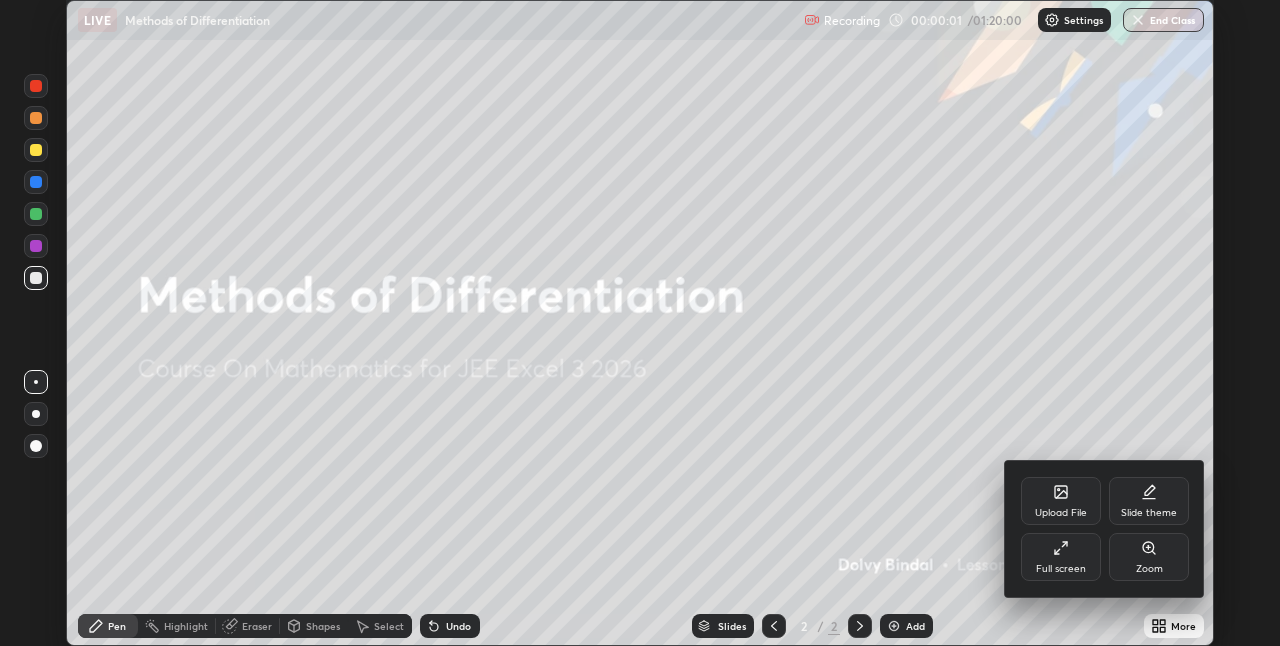 click on "Full screen" at bounding box center [1061, 569] 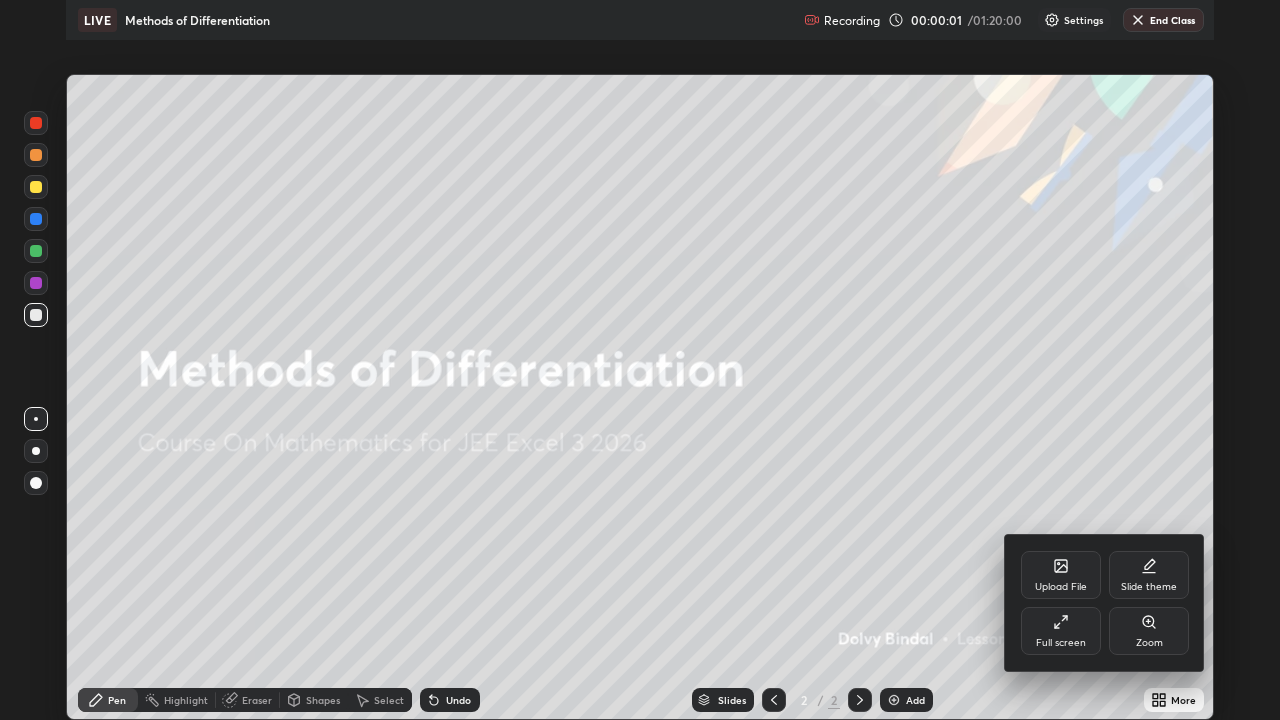 scroll, scrollTop: 99280, scrollLeft: 98720, axis: both 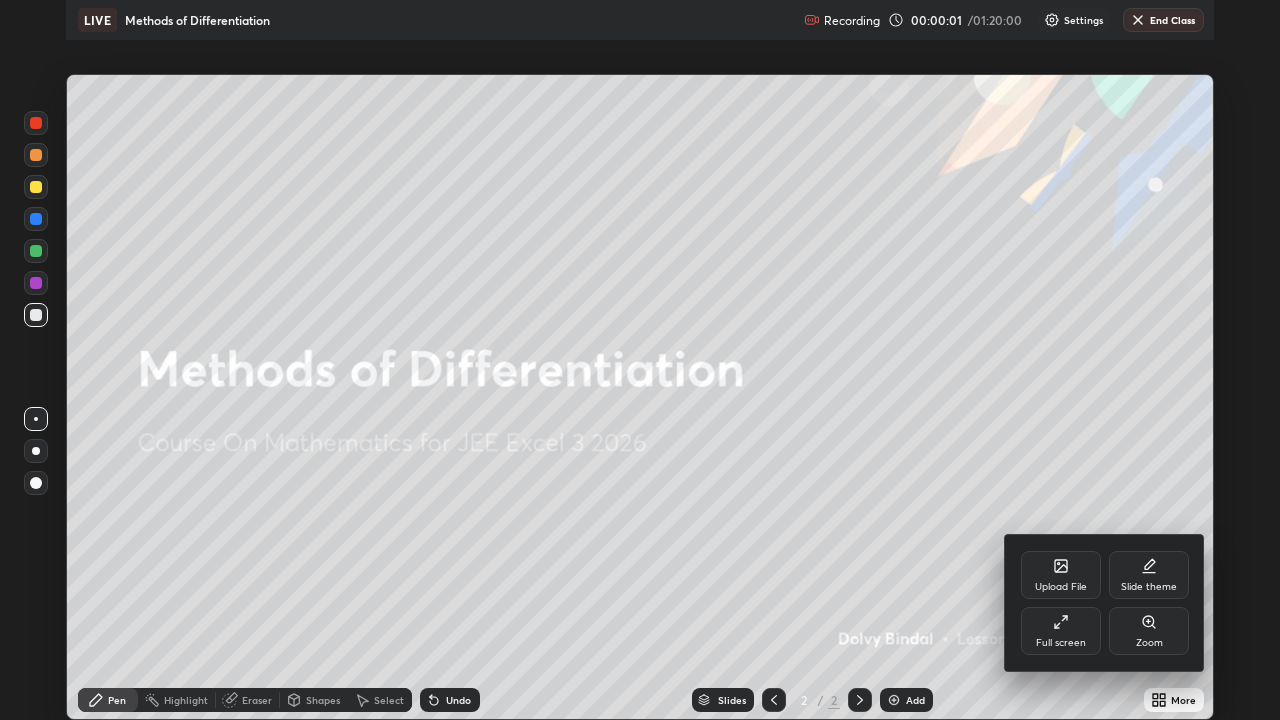 click on "Upload File Slide theme Full screen Zoom" at bounding box center [1105, 603] 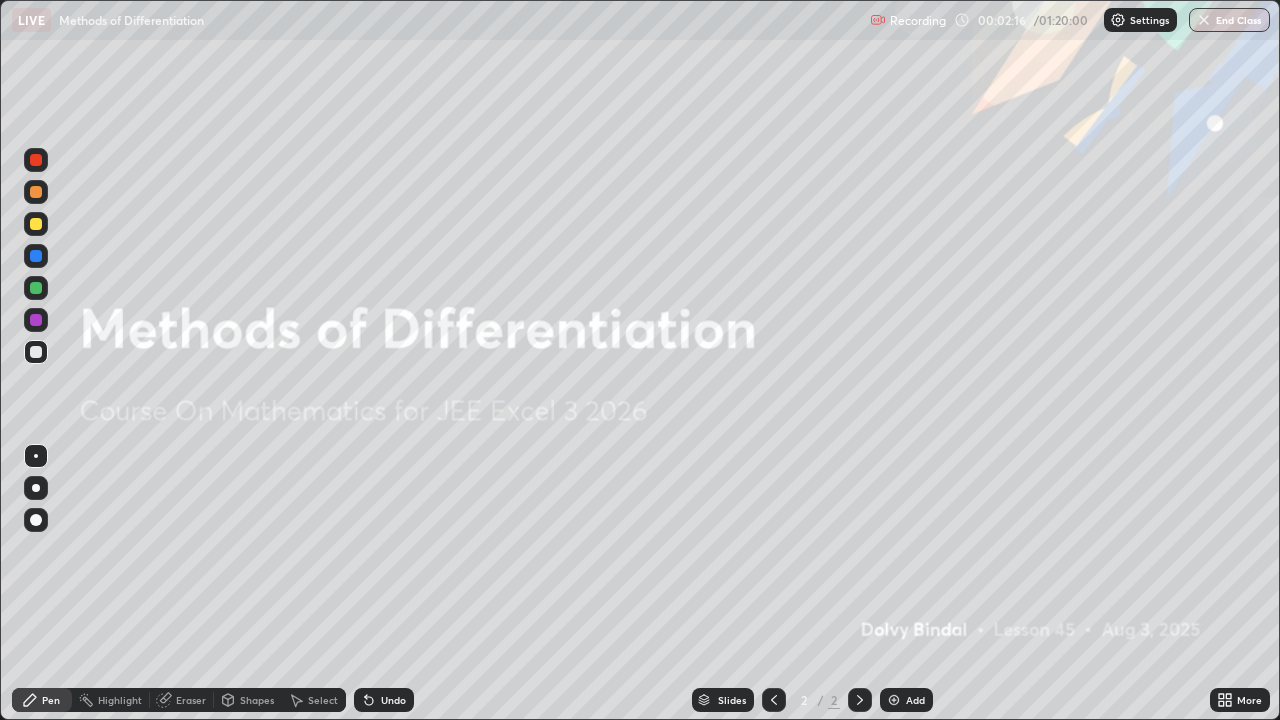 click on "Add" at bounding box center (906, 700) 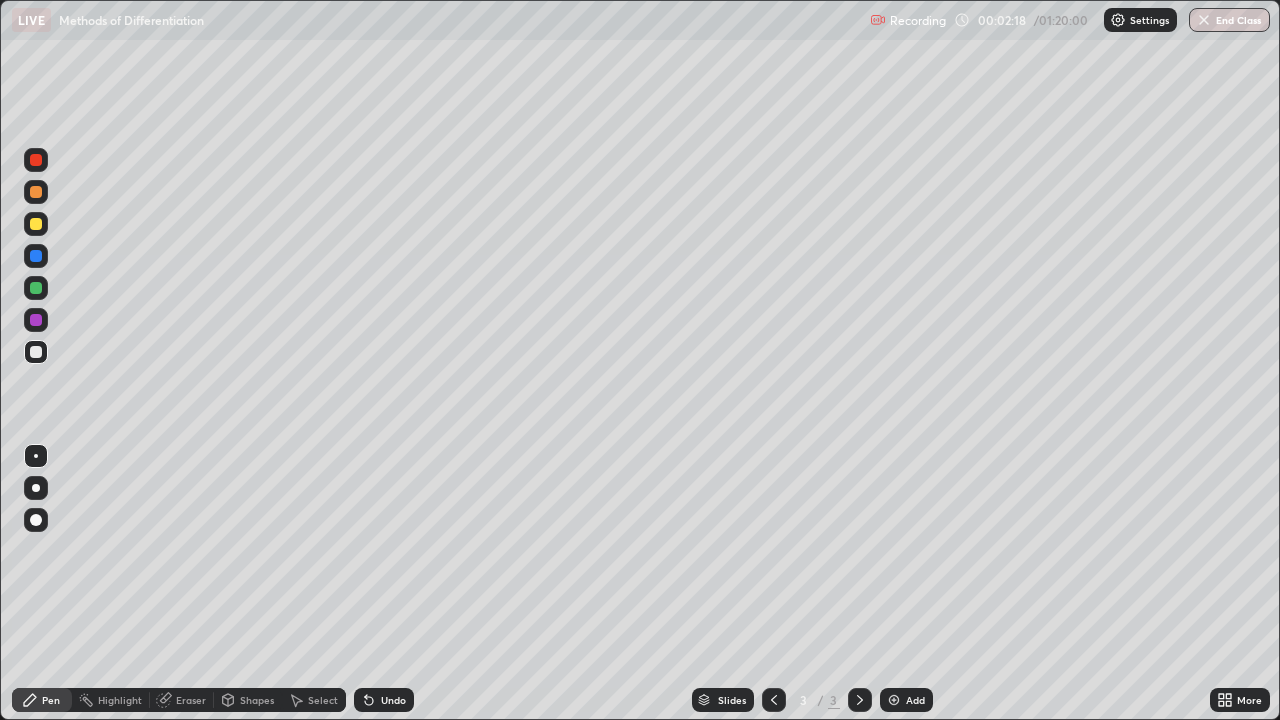 click at bounding box center (36, 352) 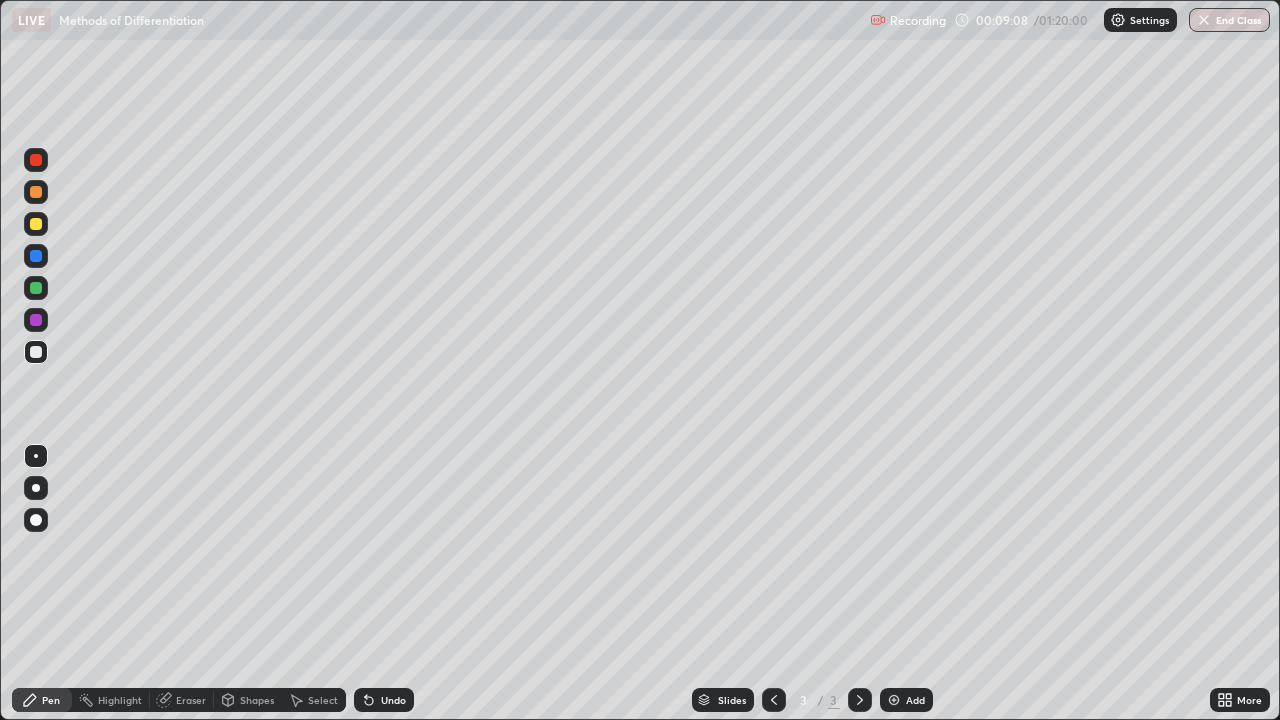 click at bounding box center (36, 224) 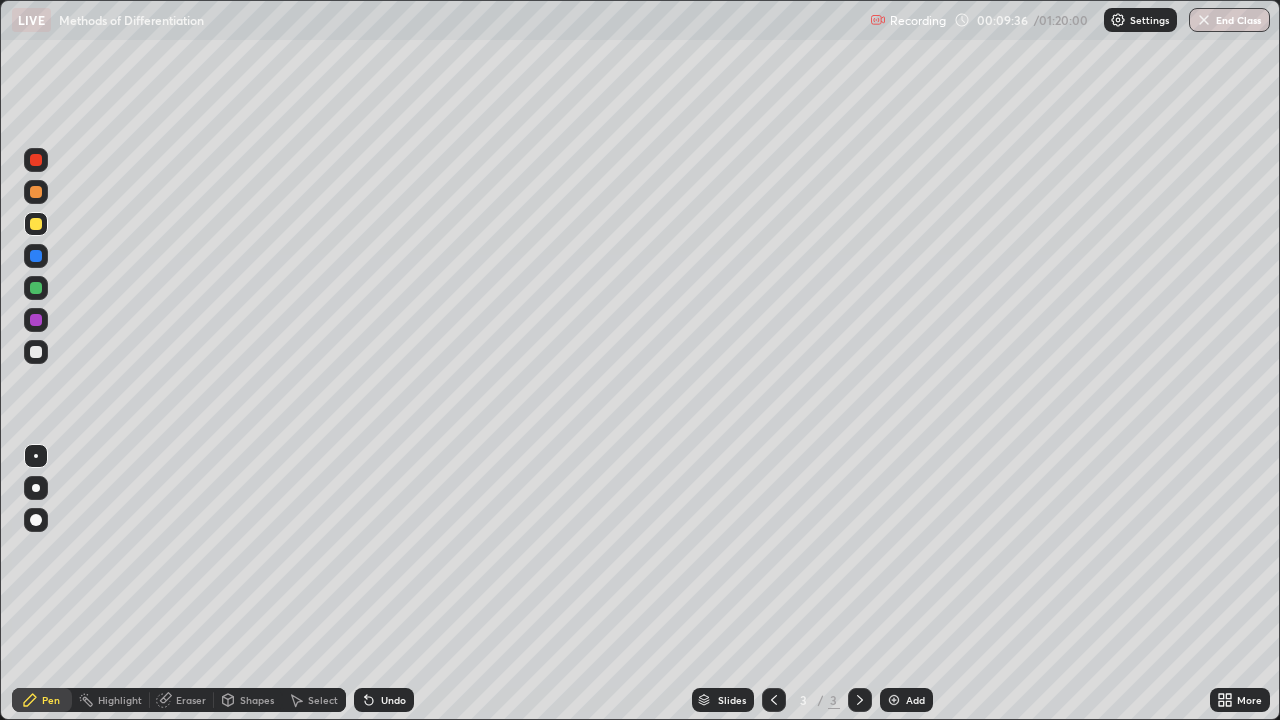 click on "Eraser" at bounding box center (191, 700) 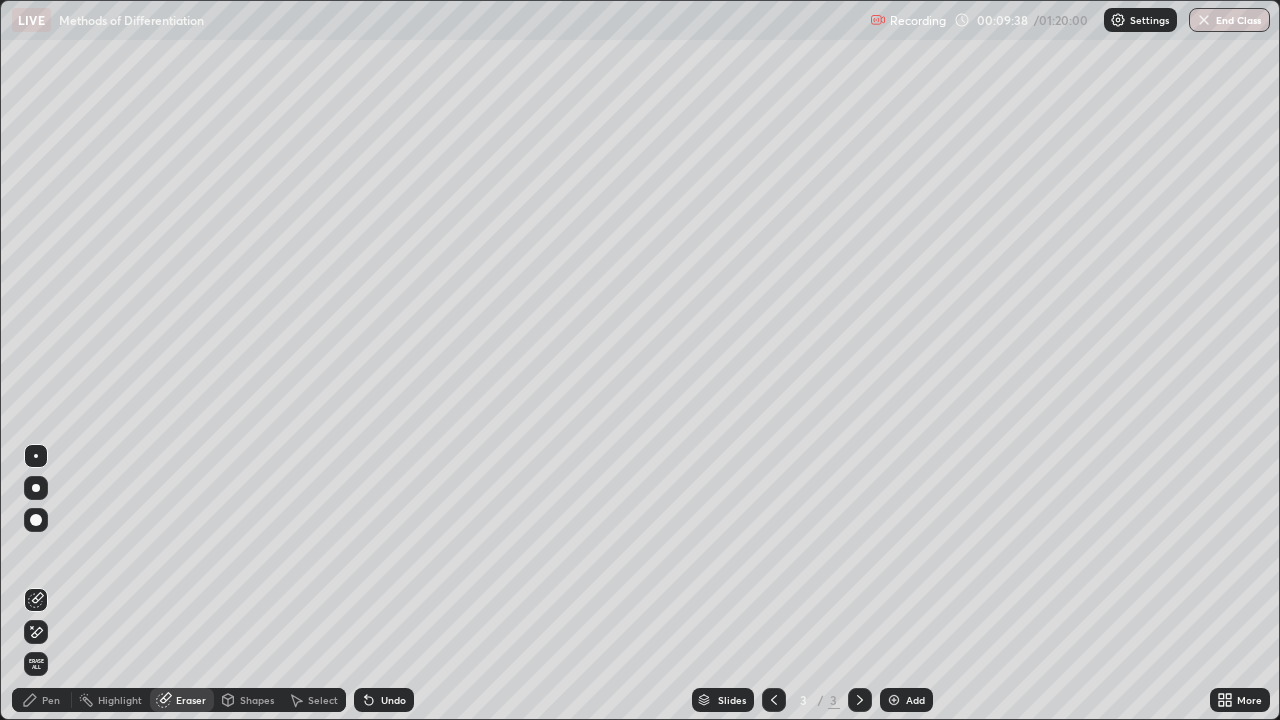 click 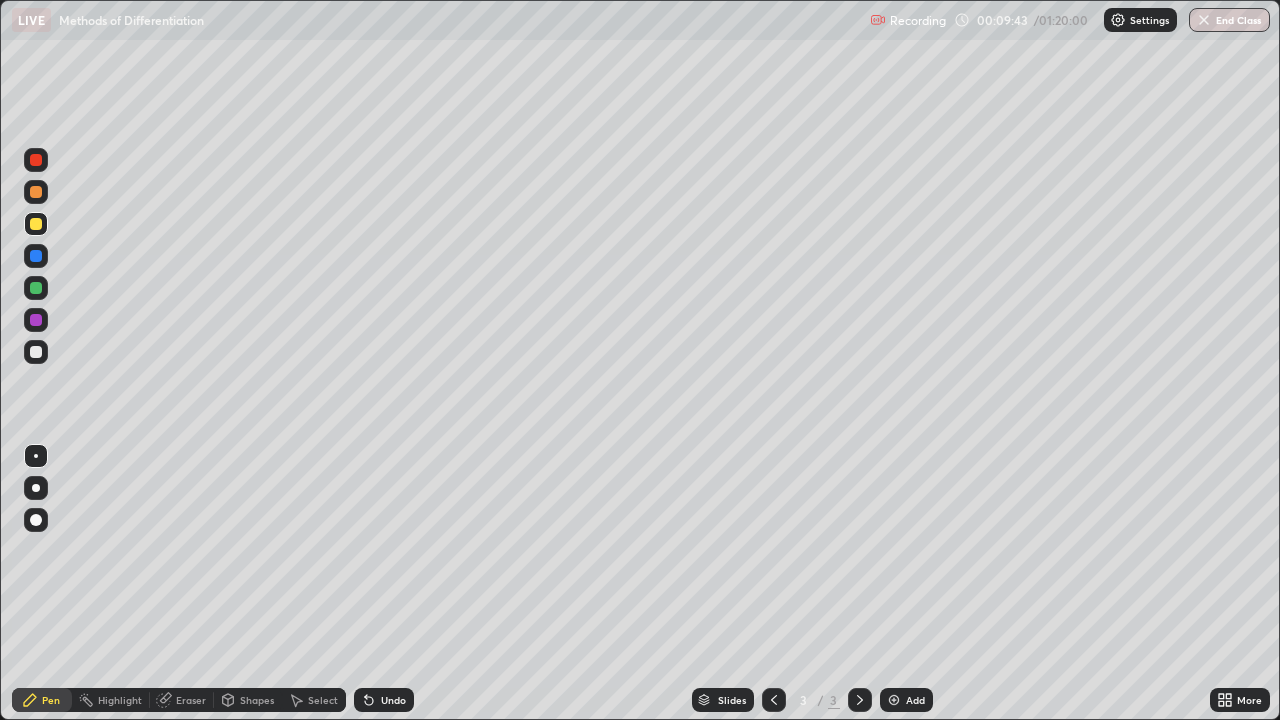 click at bounding box center [36, 192] 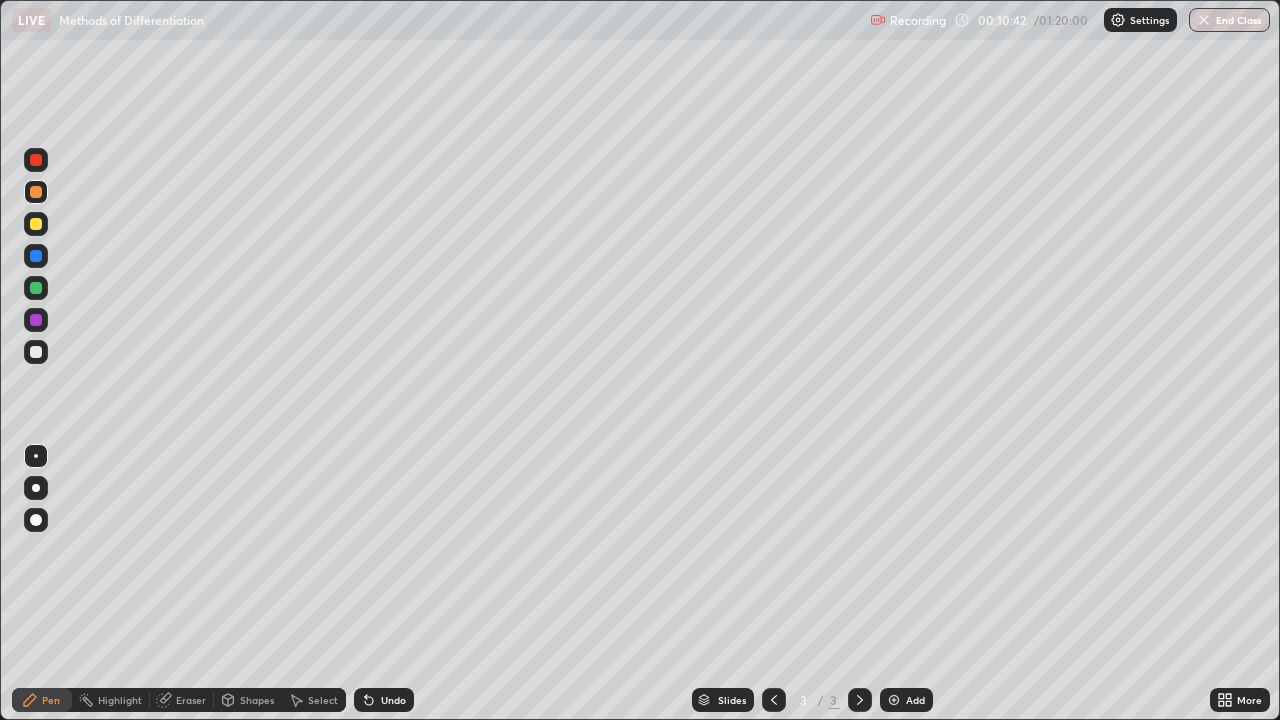 click at bounding box center [36, 352] 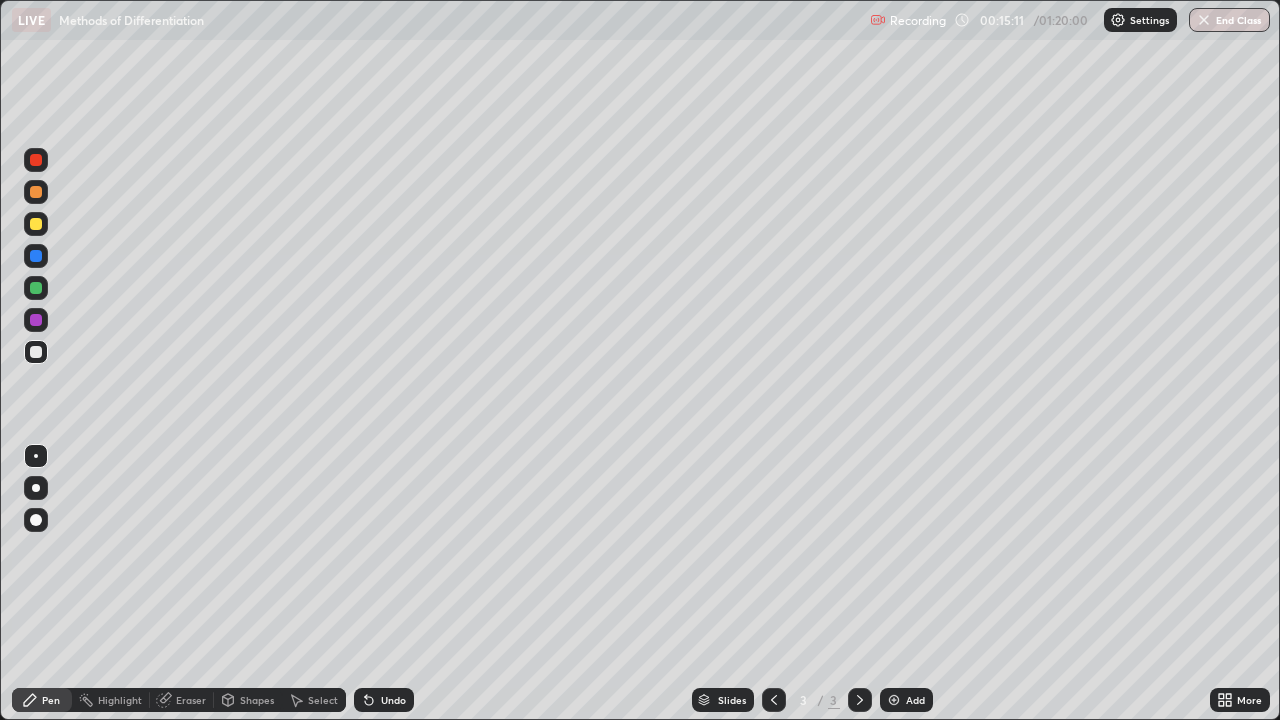 click at bounding box center [36, 256] 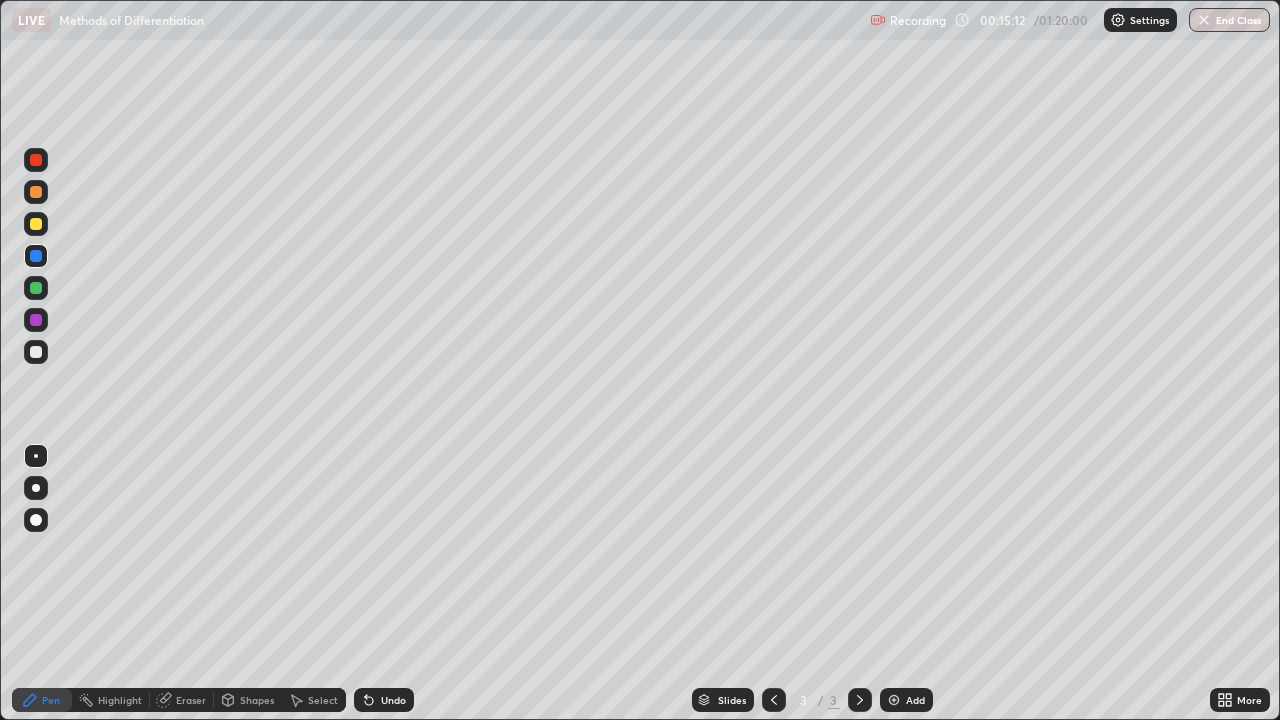 click at bounding box center (894, 700) 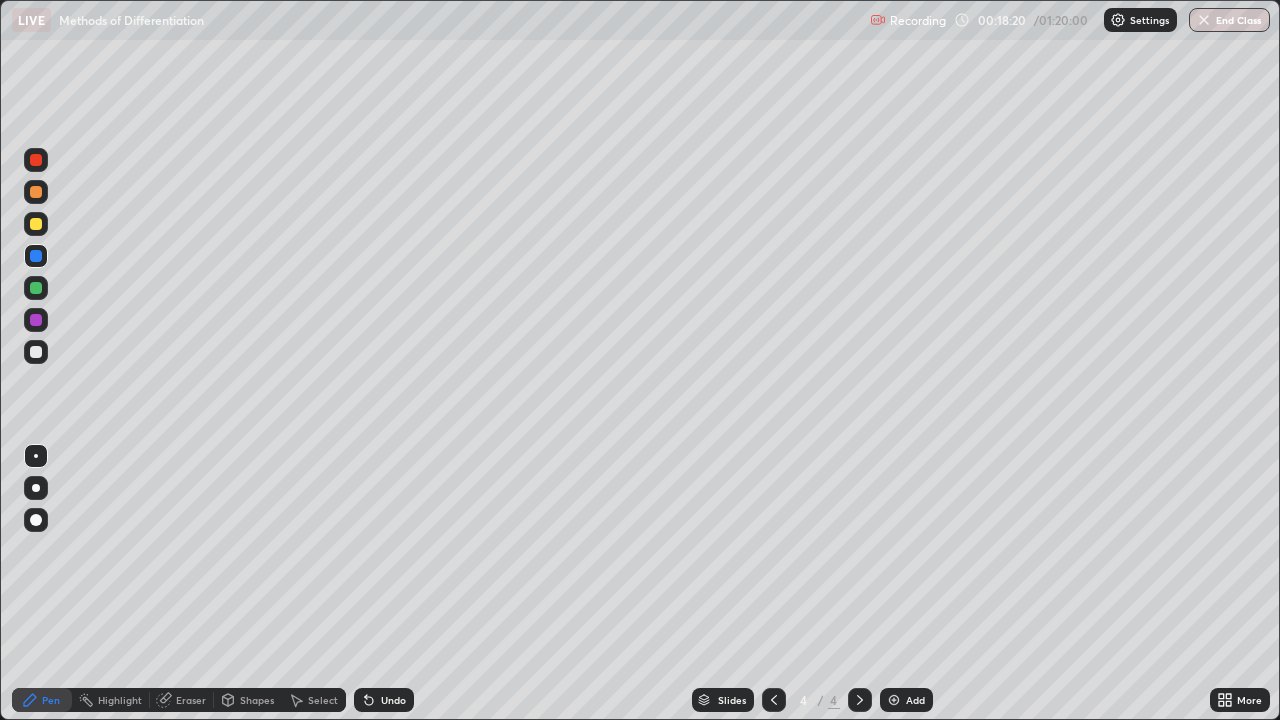 click at bounding box center (36, 224) 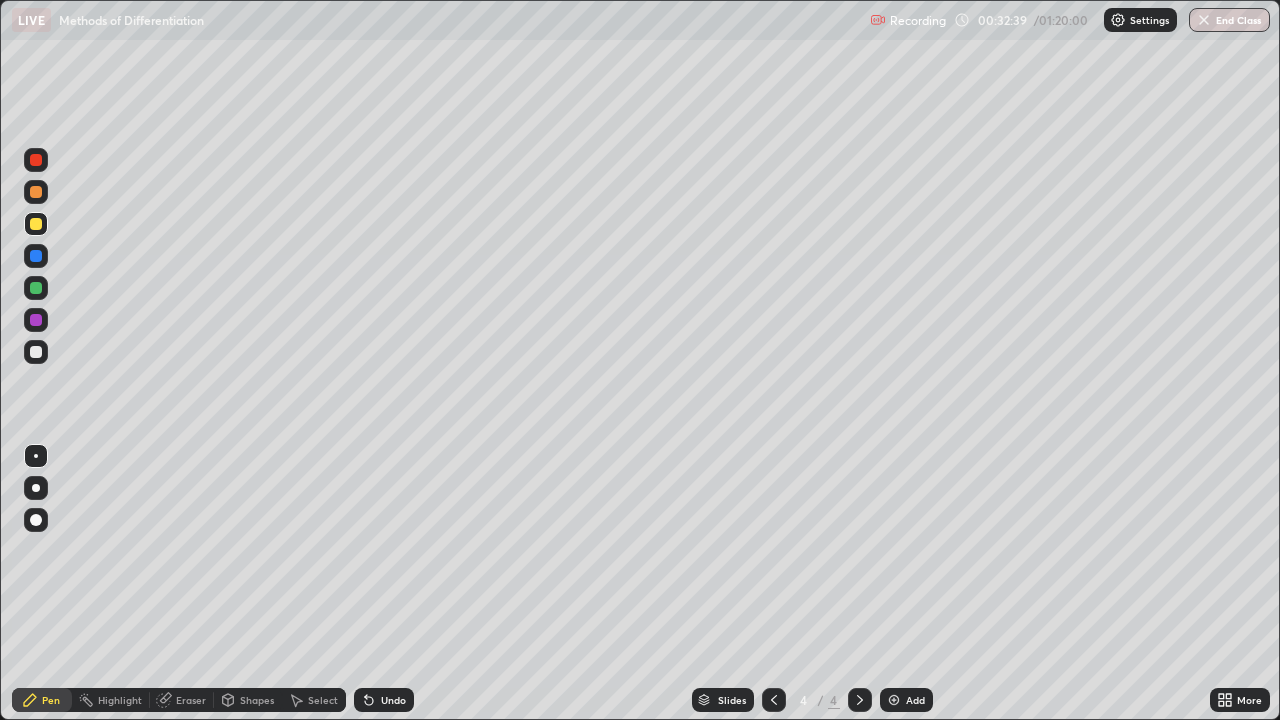 click at bounding box center (894, 700) 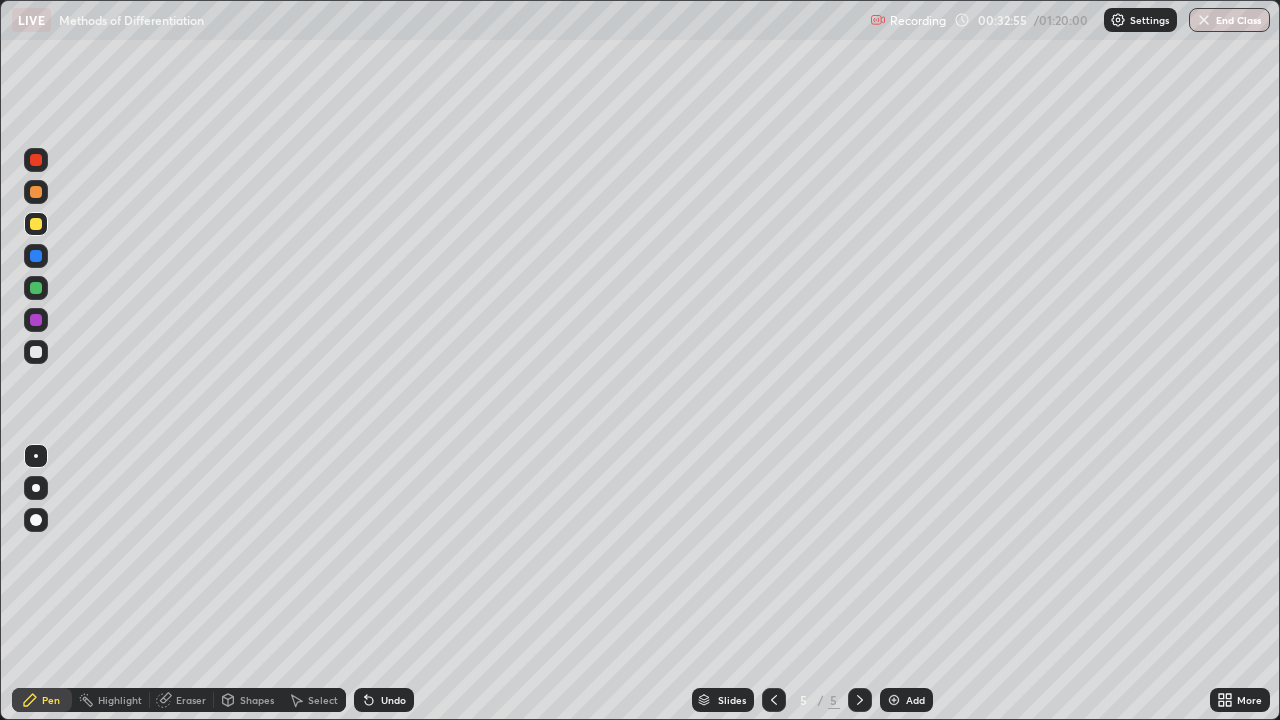 click at bounding box center (36, 352) 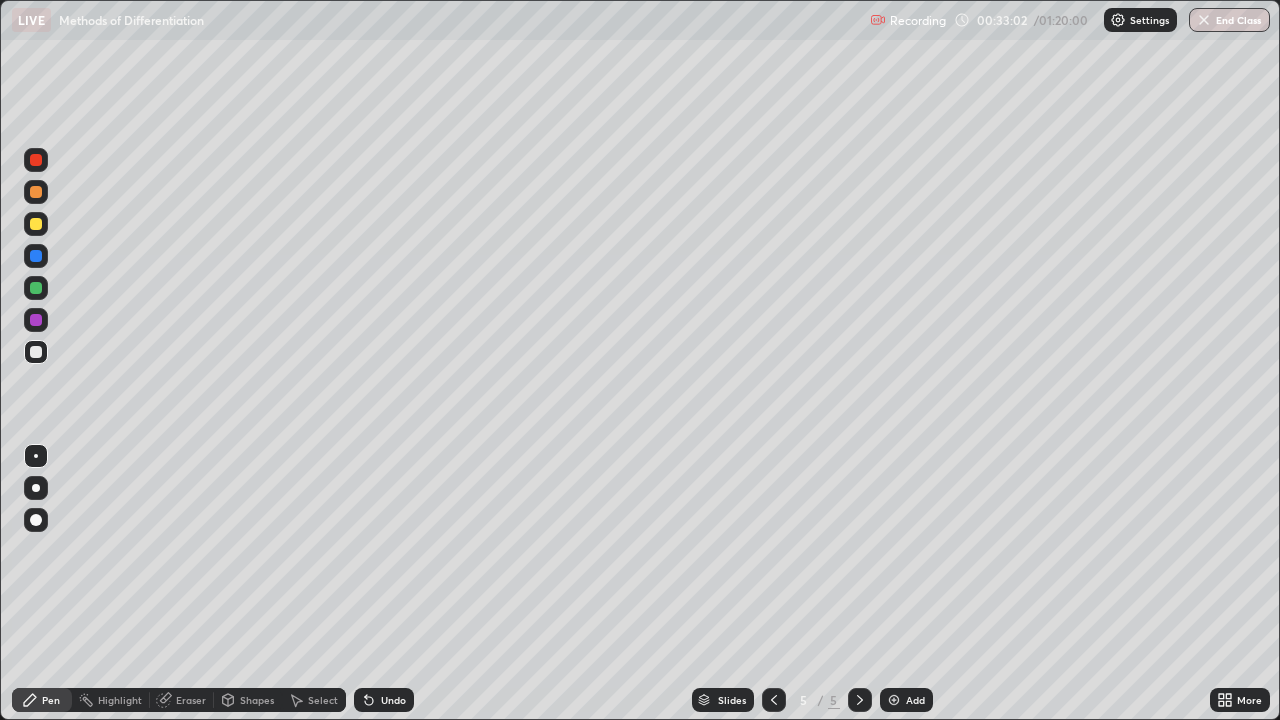 click at bounding box center [36, 256] 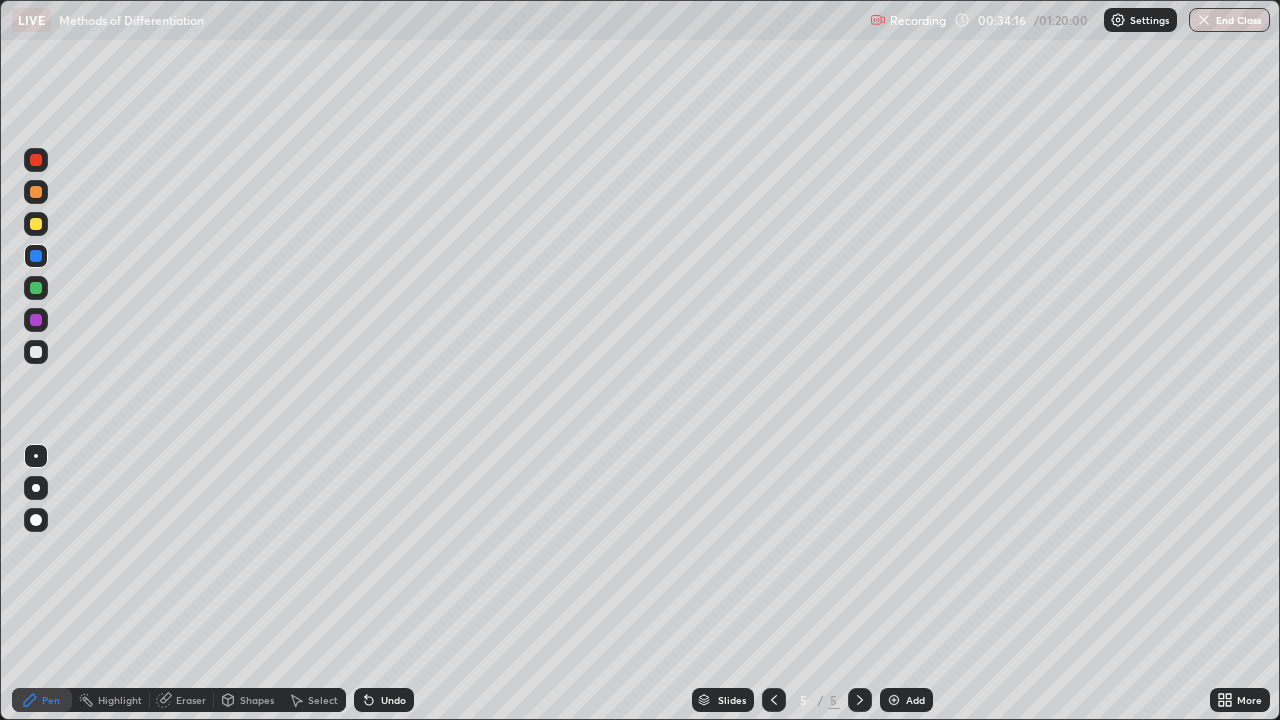 click at bounding box center [36, 224] 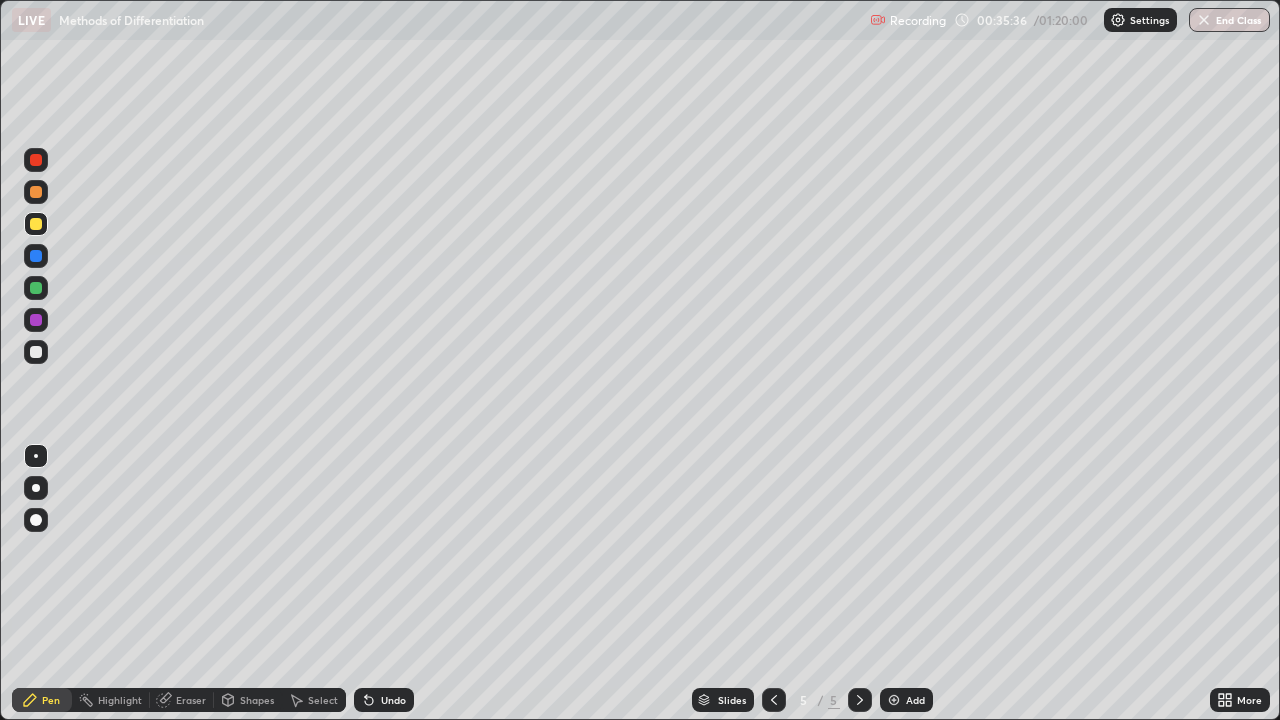 click 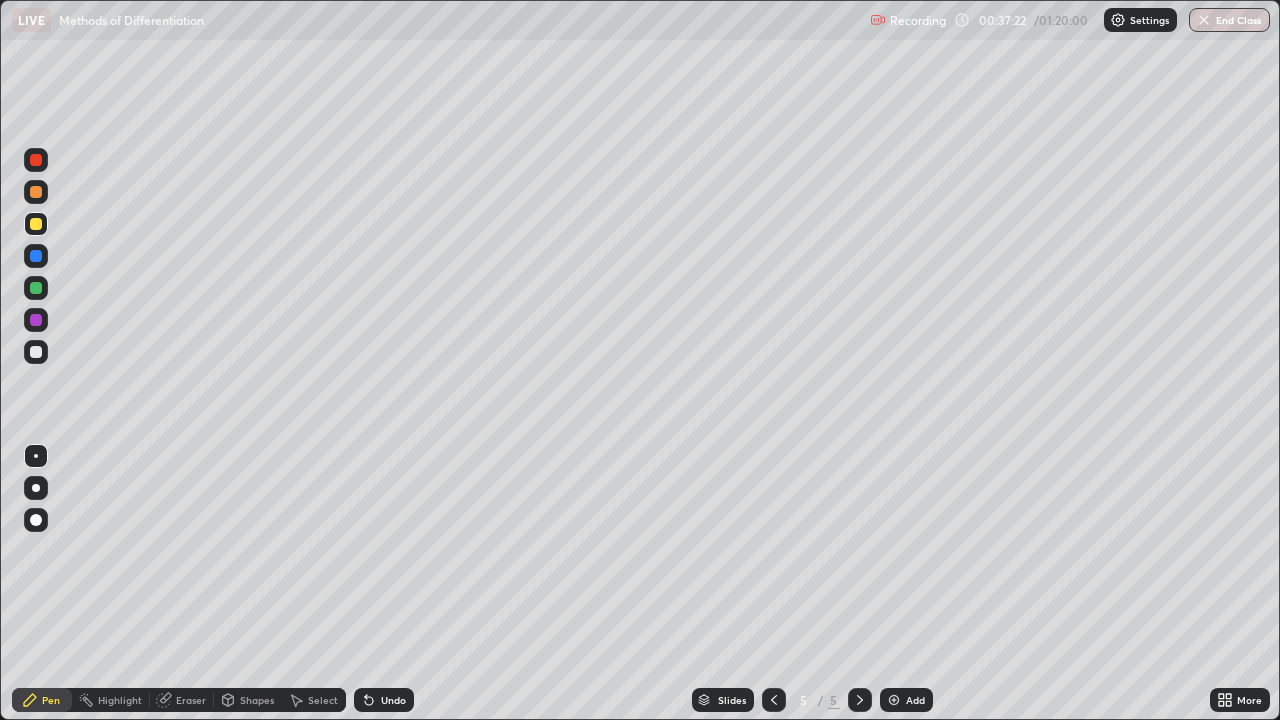 click at bounding box center (36, 192) 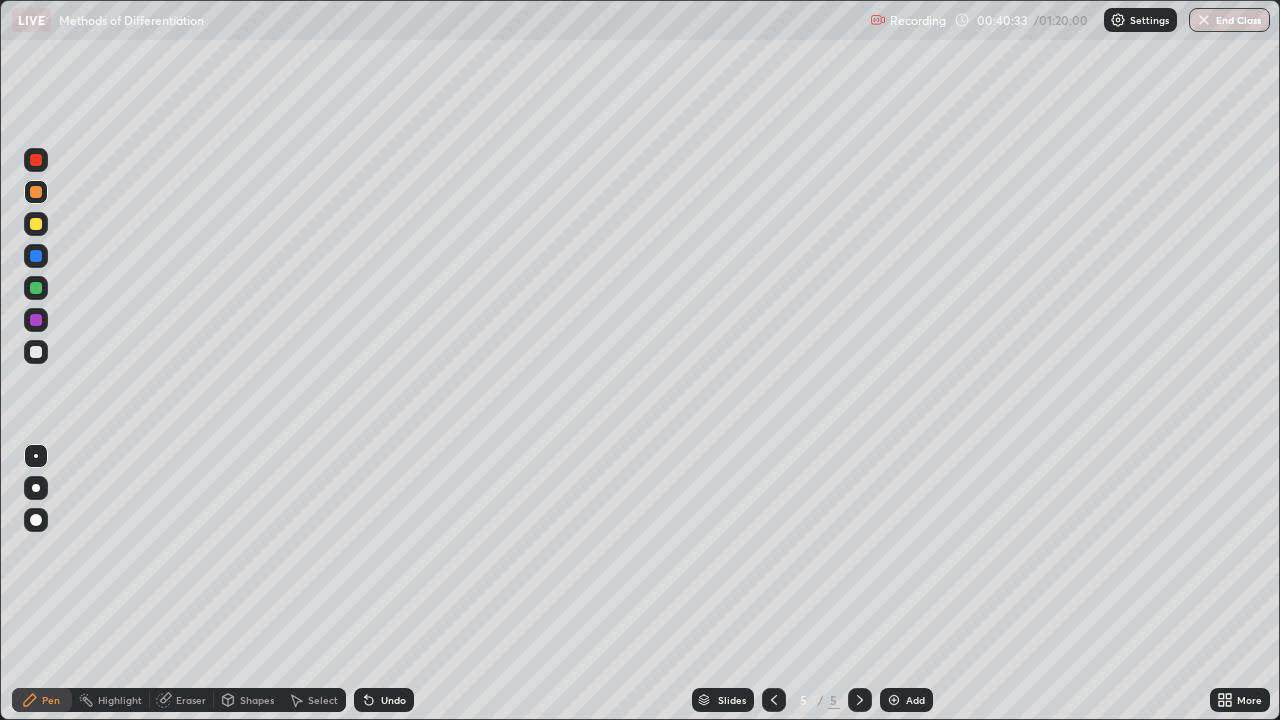 click at bounding box center [36, 224] 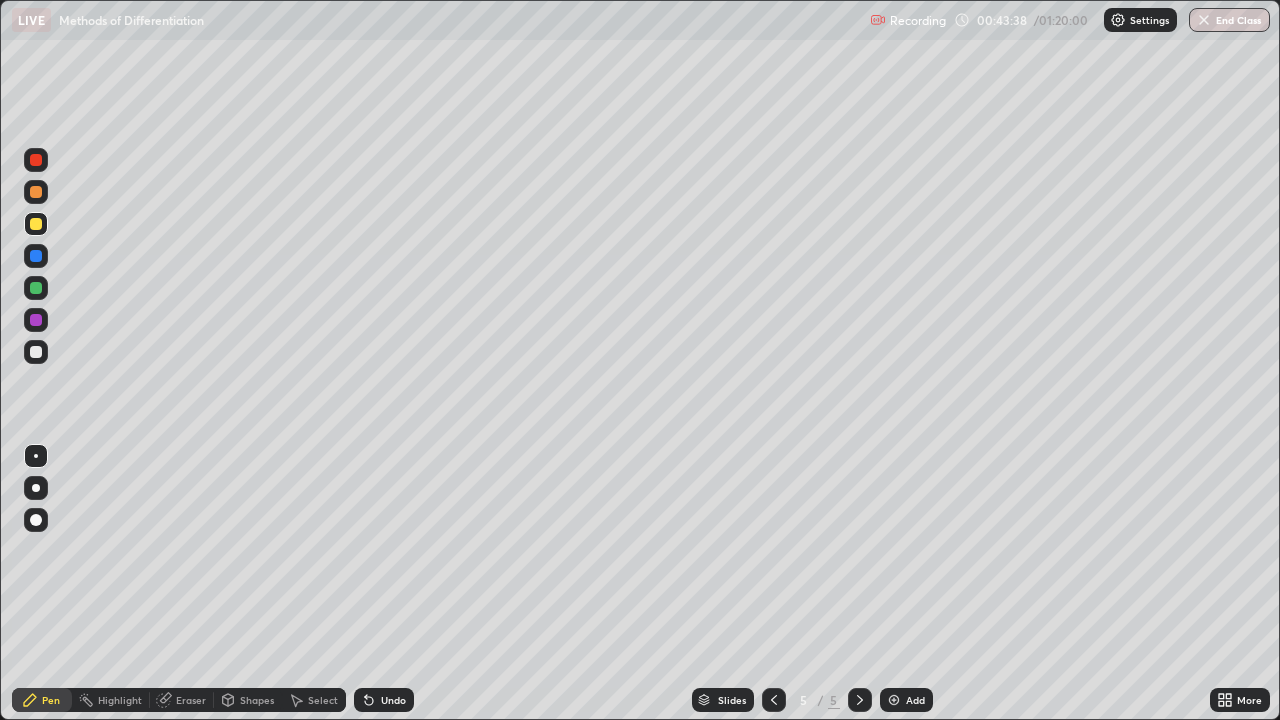 click on "Add" at bounding box center [915, 700] 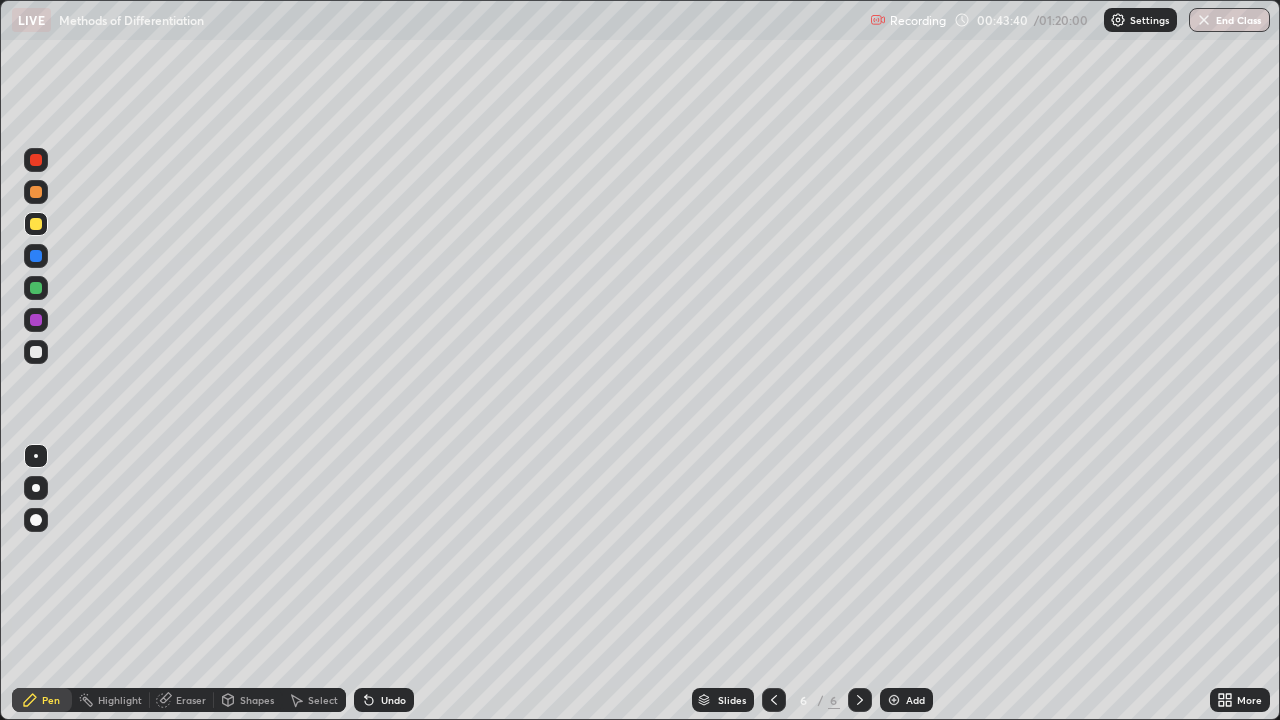 click at bounding box center (36, 352) 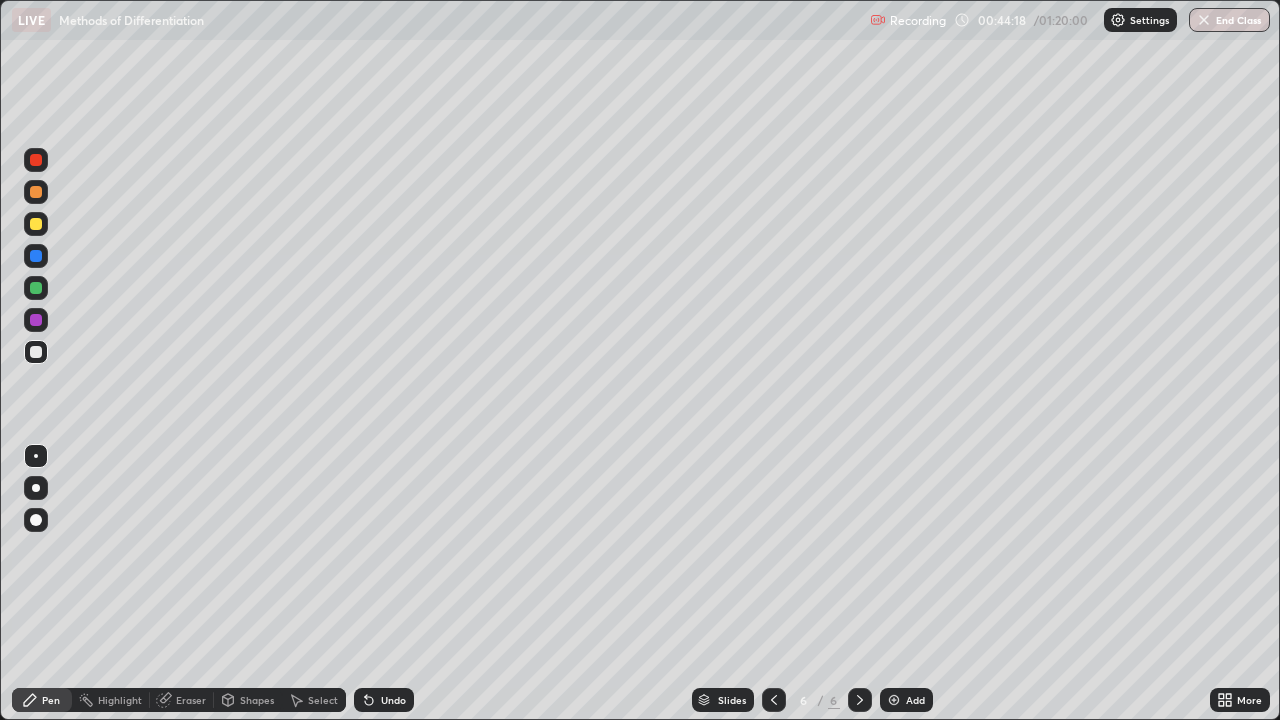 click at bounding box center (36, 224) 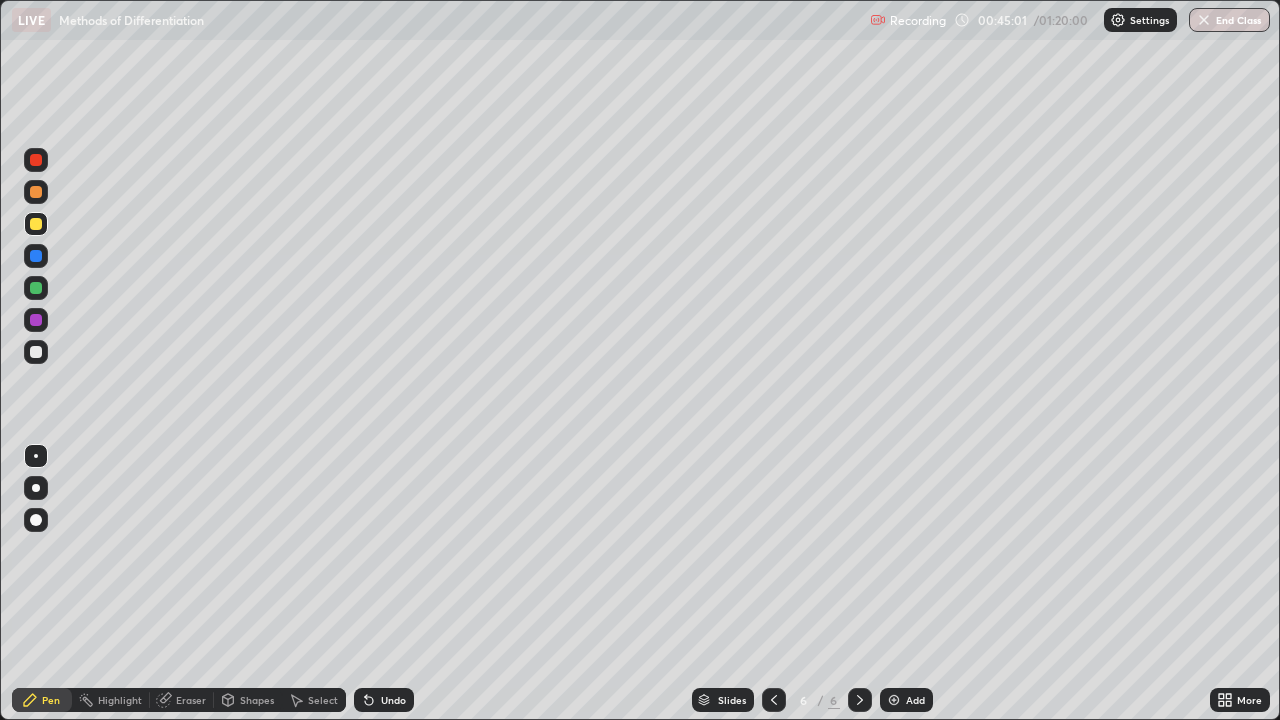 click at bounding box center [36, 288] 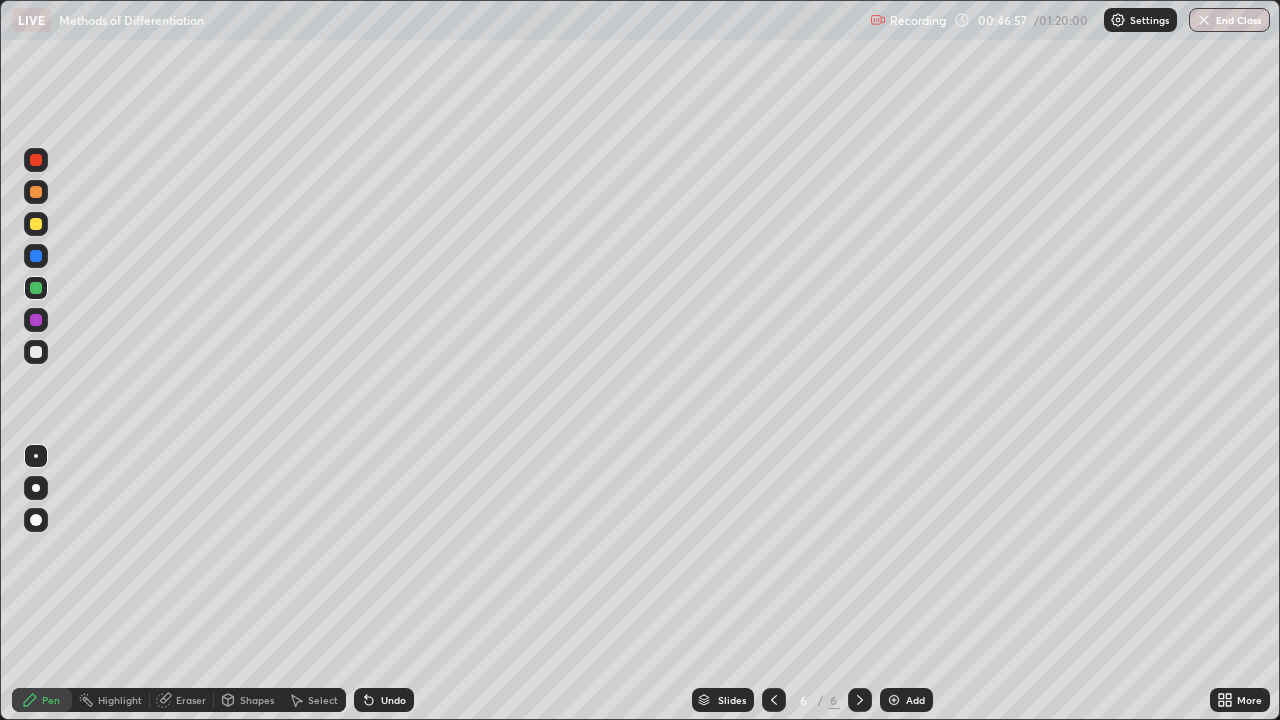 click at bounding box center [36, 352] 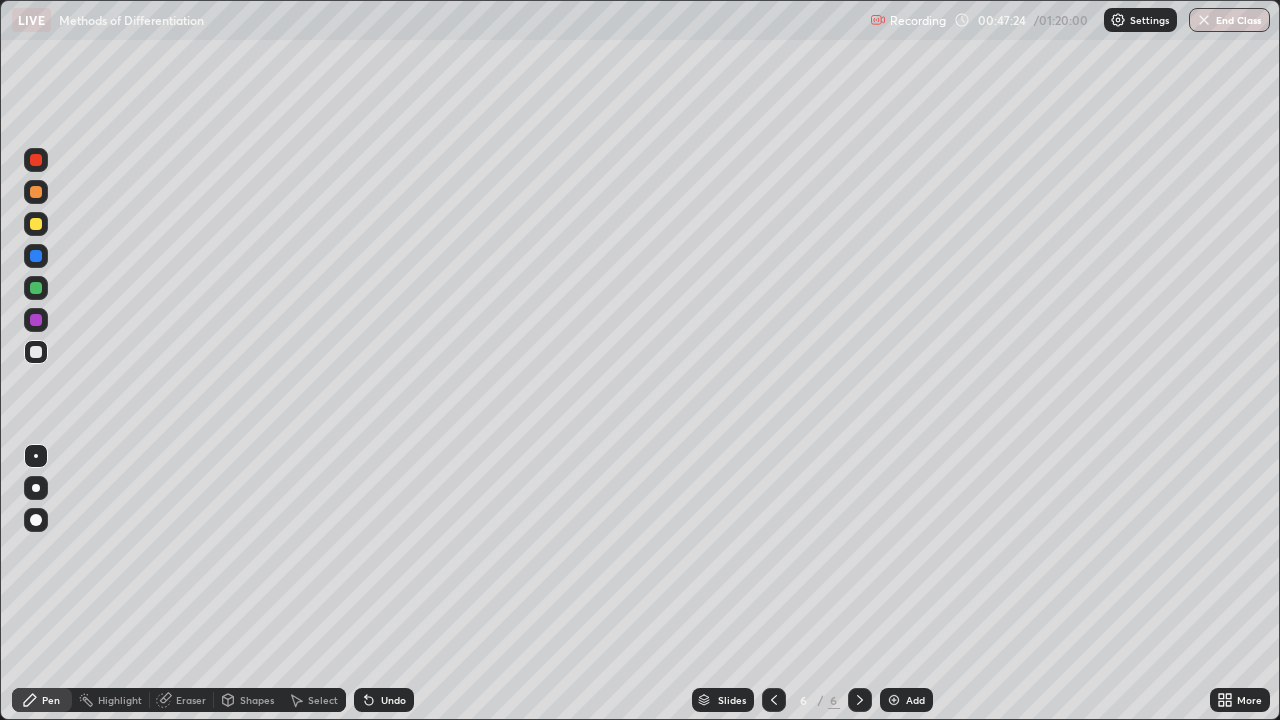 click at bounding box center (36, 256) 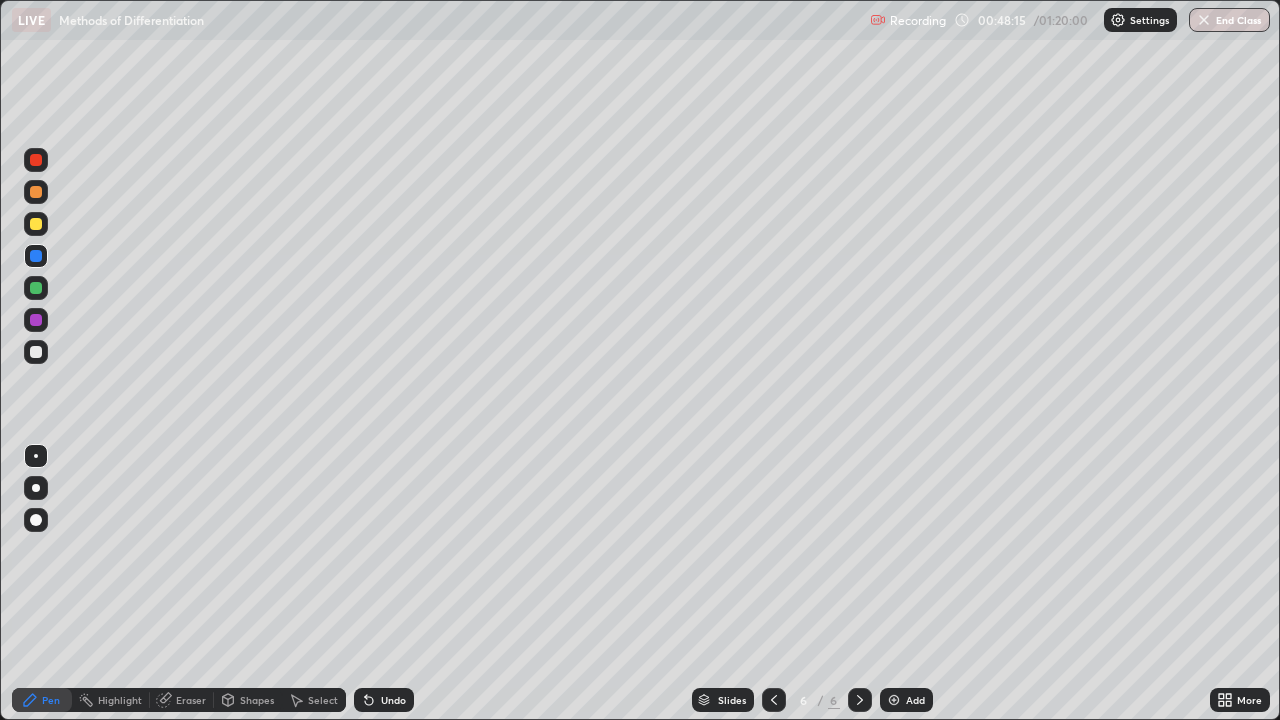 click at bounding box center (36, 192) 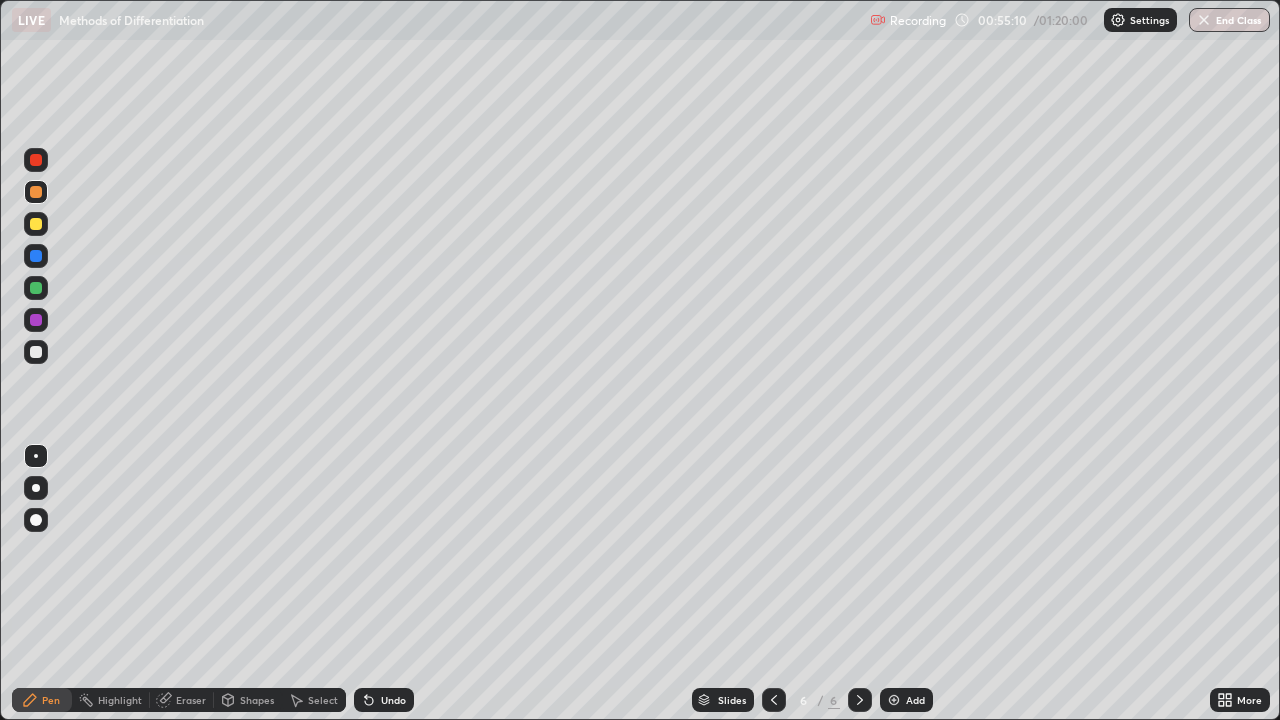 click on "Add" at bounding box center (915, 700) 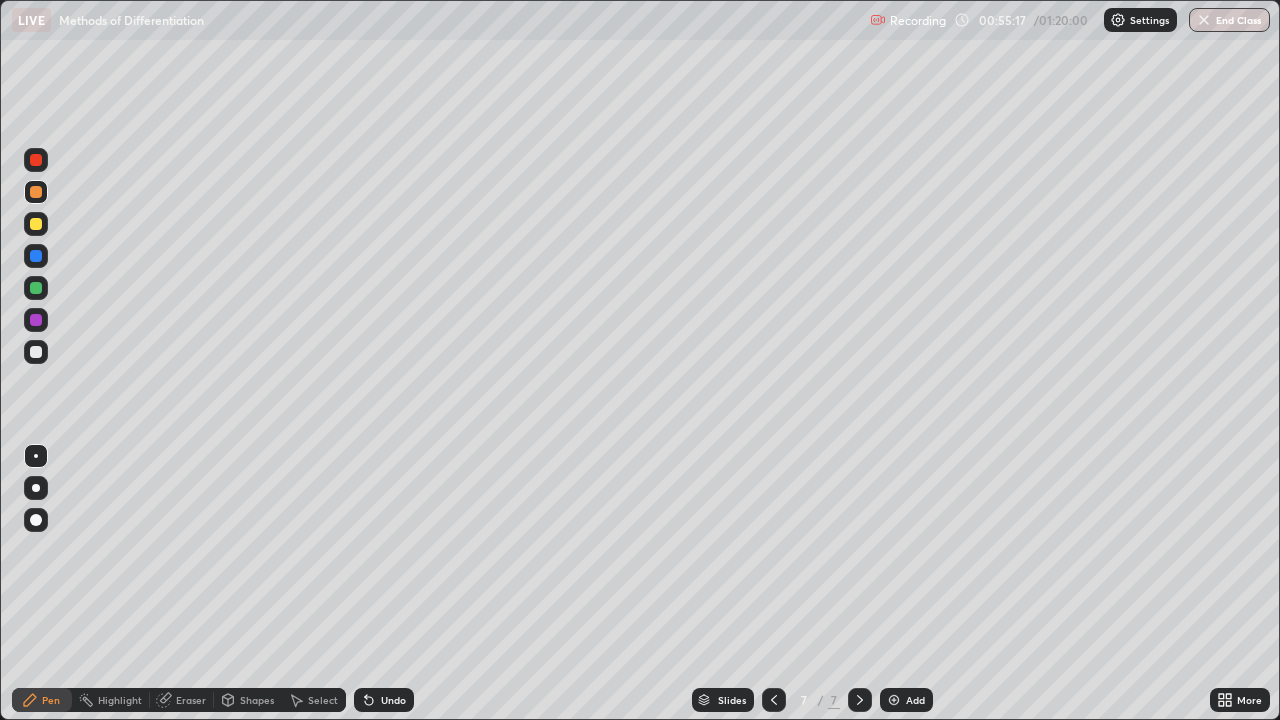 click at bounding box center (36, 352) 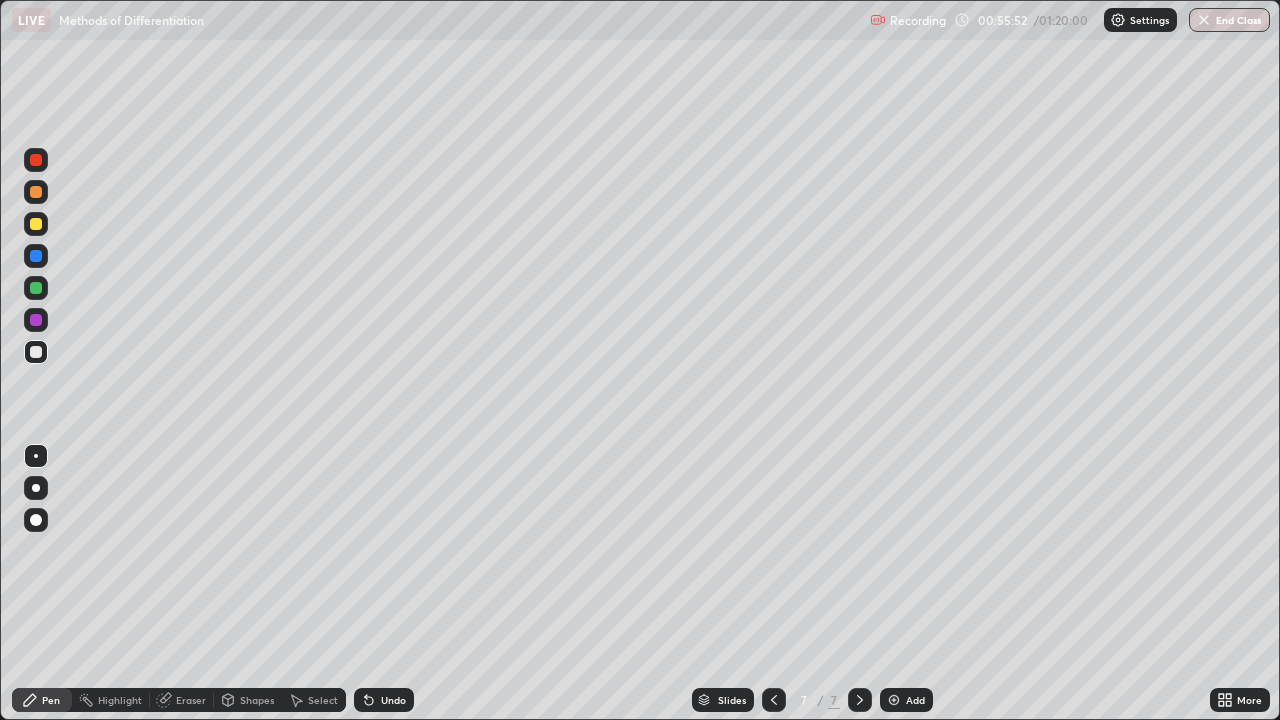 click at bounding box center (36, 256) 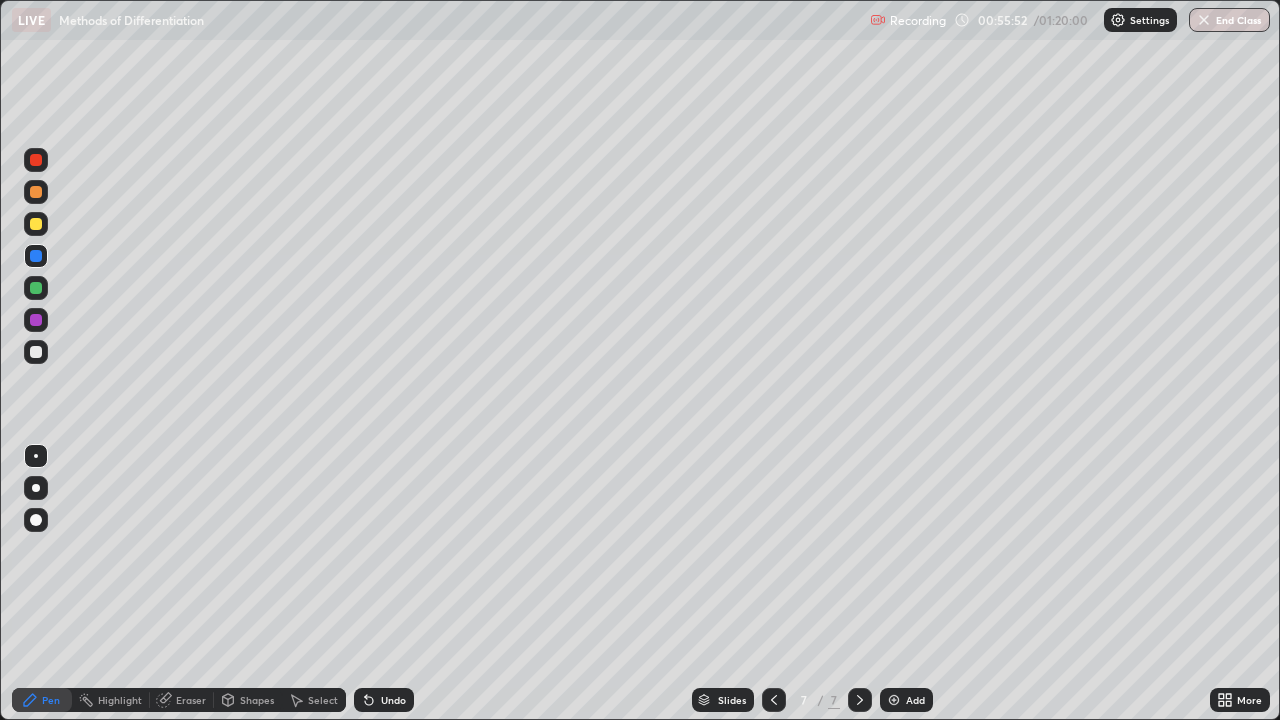 click at bounding box center [36, 224] 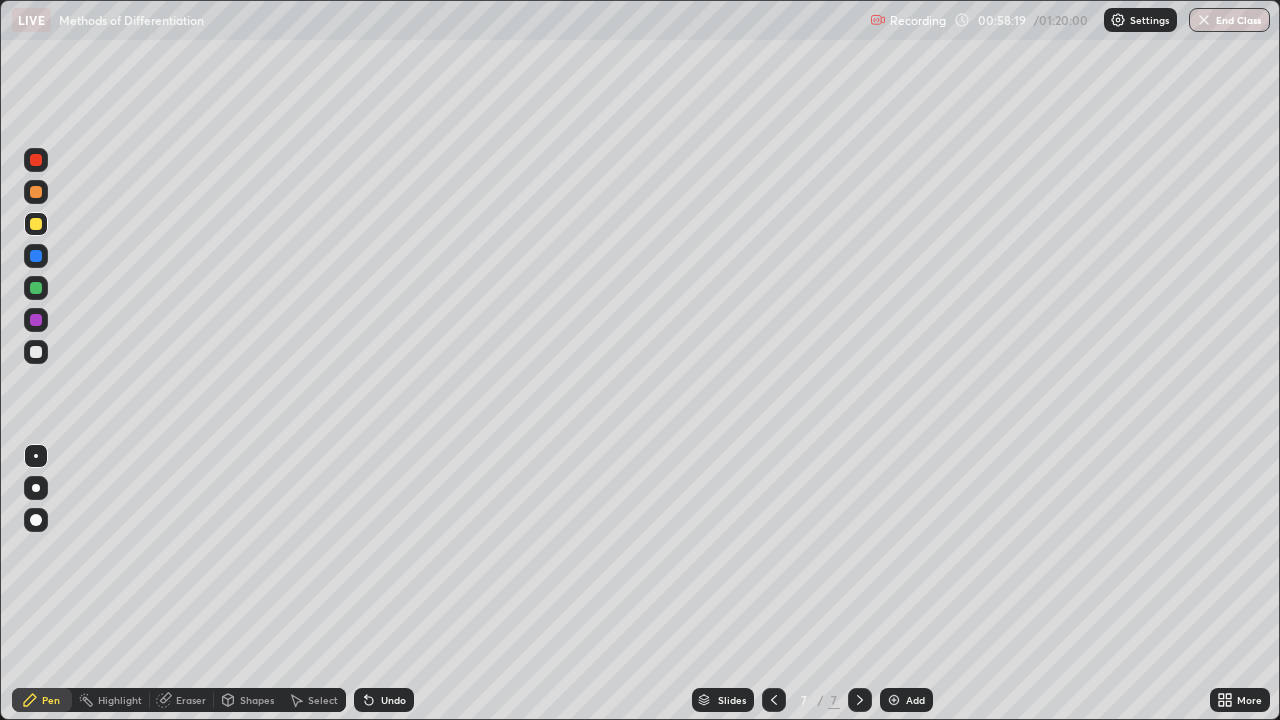 click at bounding box center [36, 352] 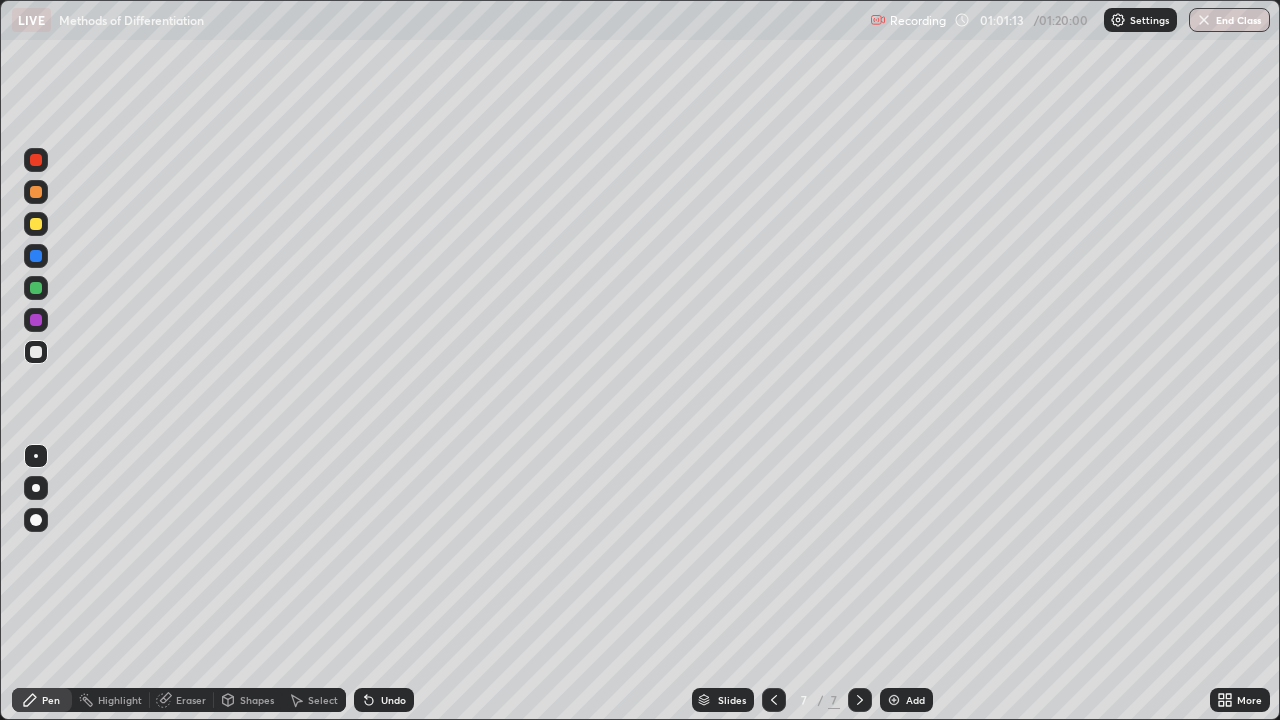 click on "Add" at bounding box center (915, 700) 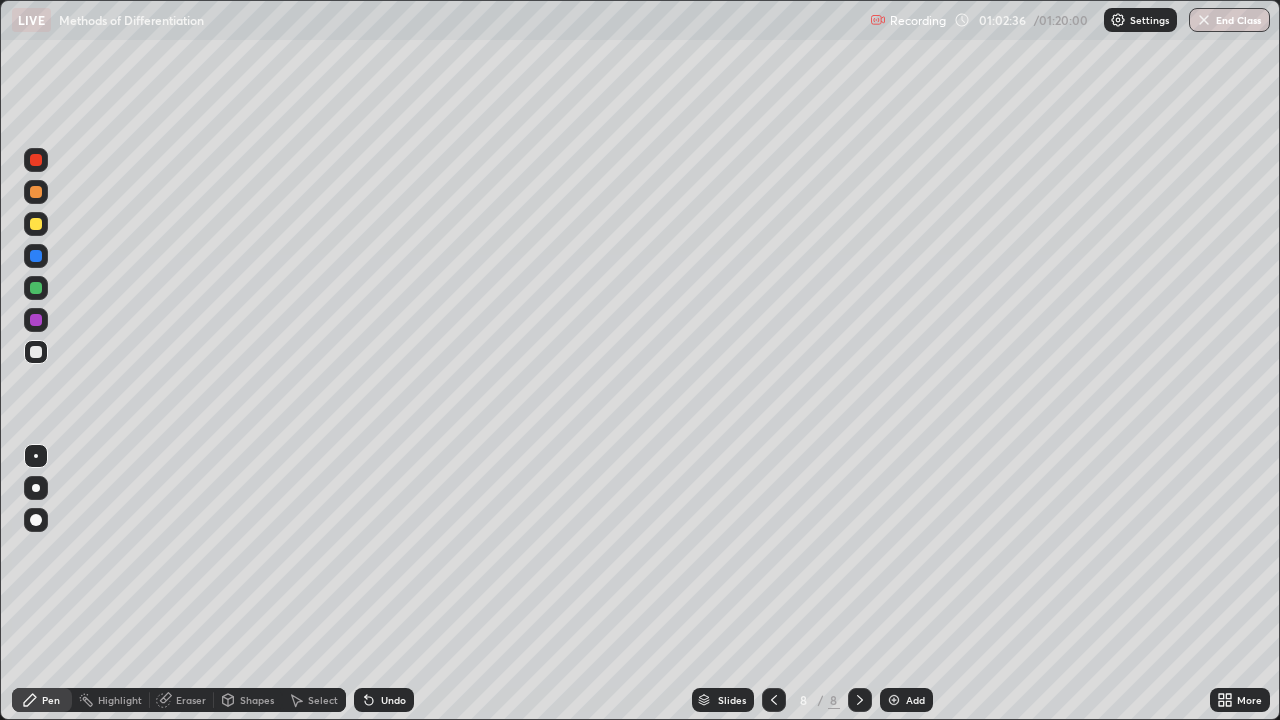 click at bounding box center [36, 288] 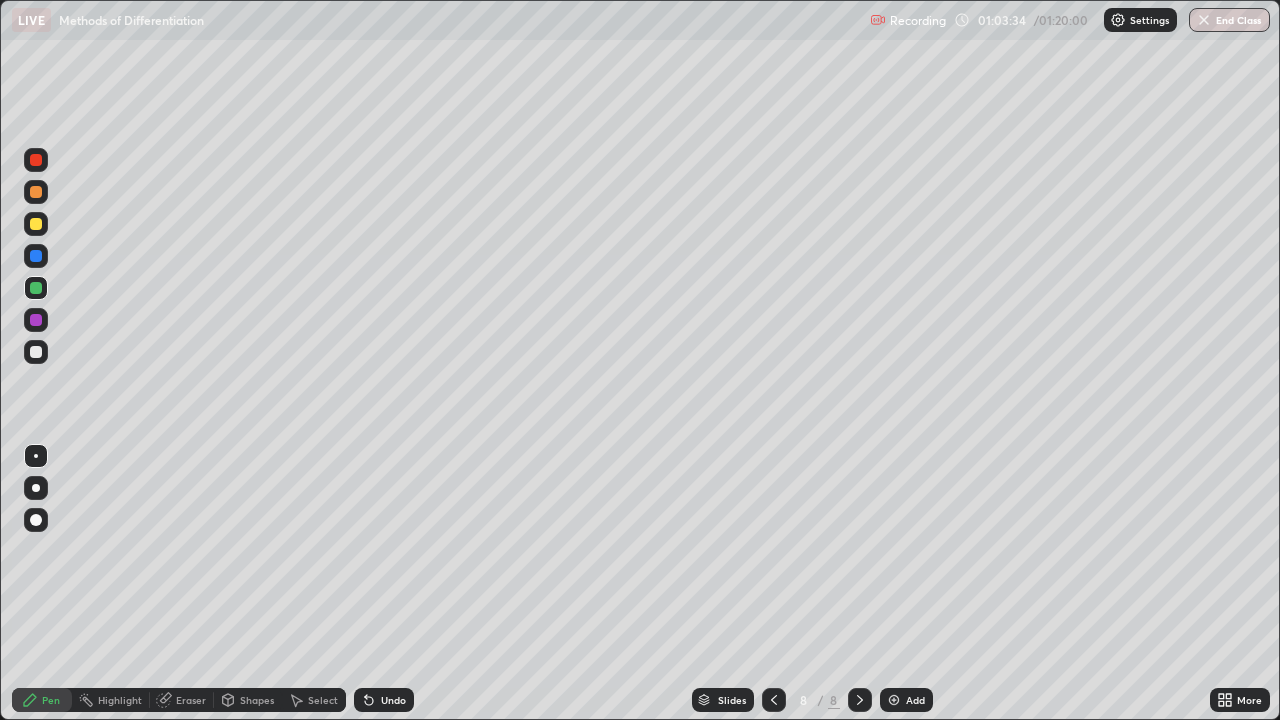 click at bounding box center [36, 352] 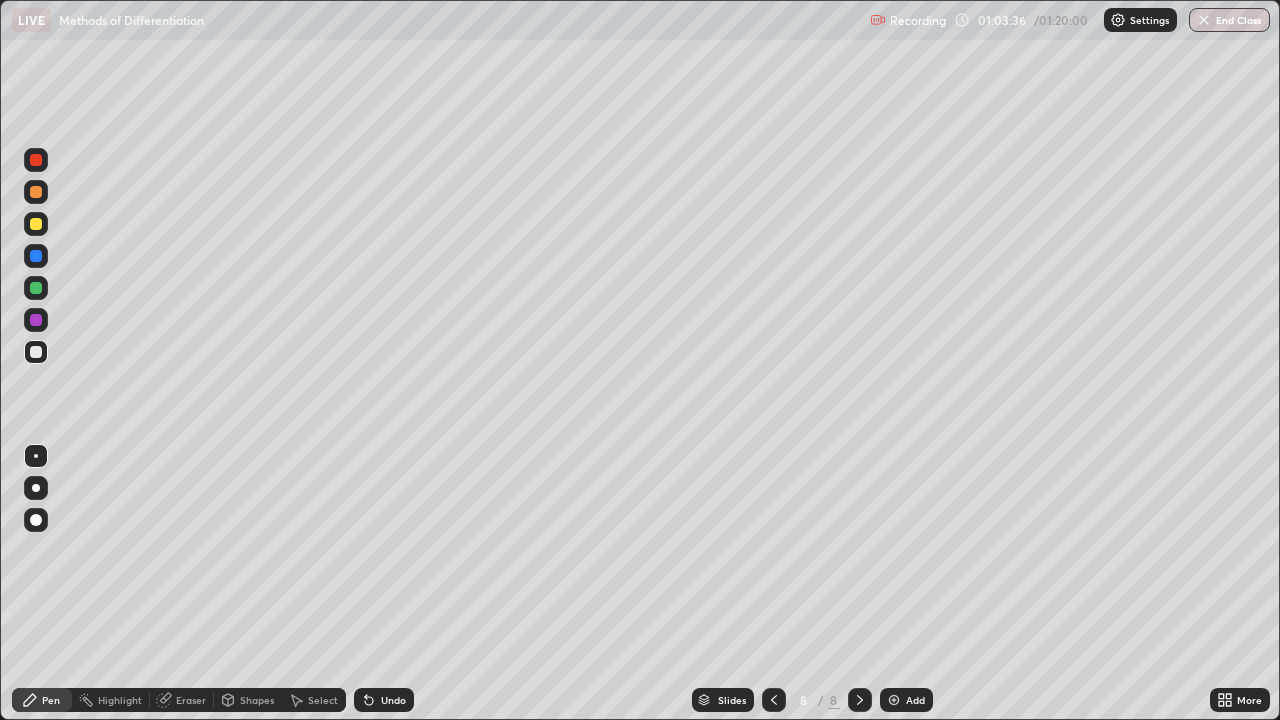 click at bounding box center (36, 224) 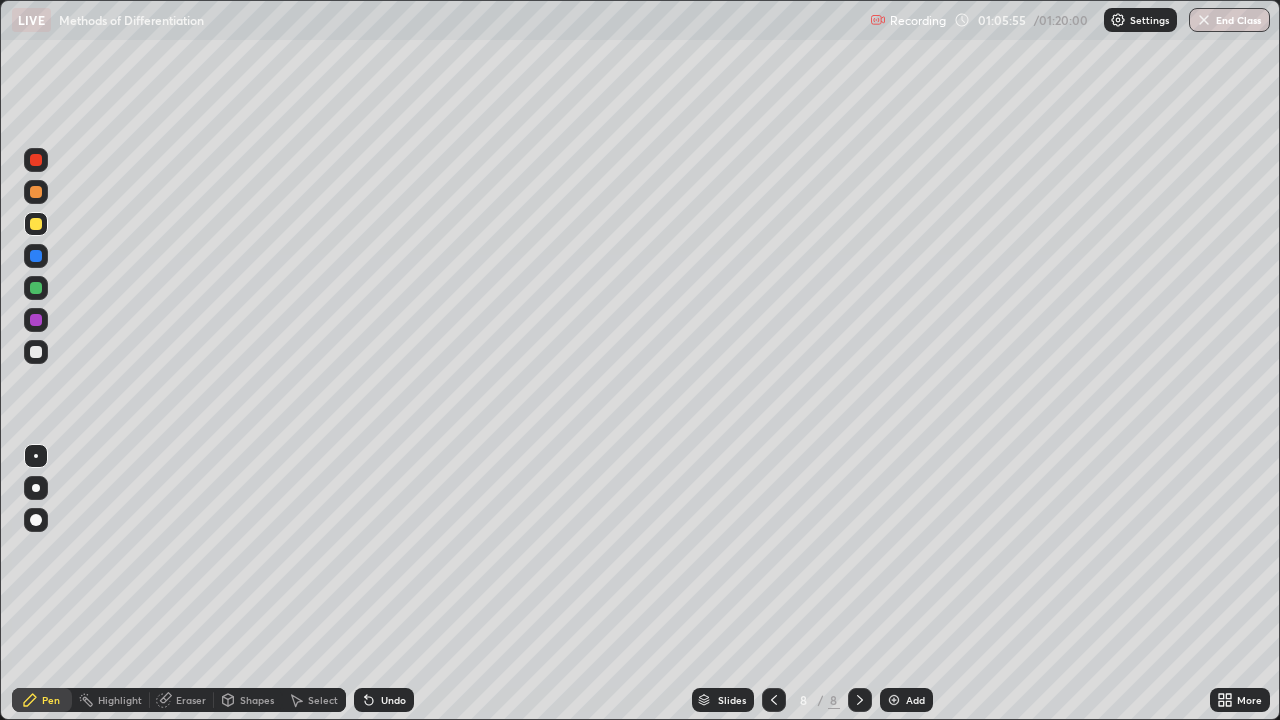 click at bounding box center [36, 256] 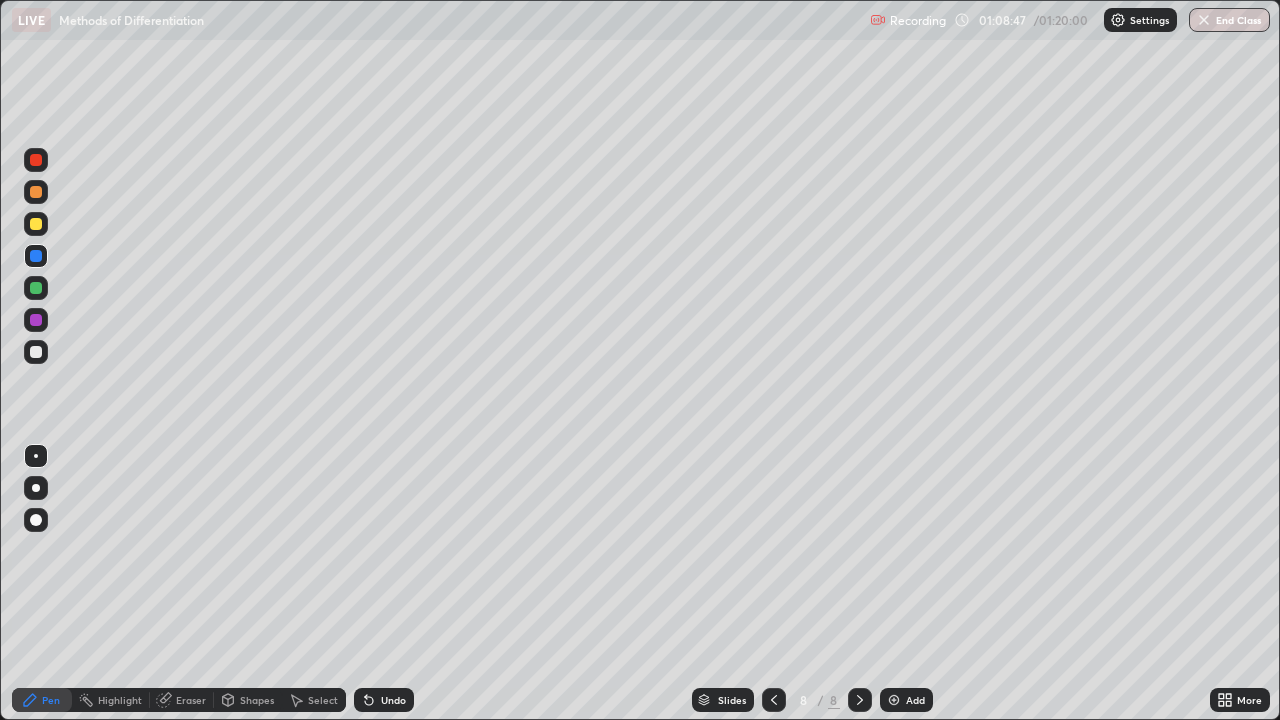 click on "Add" at bounding box center [915, 700] 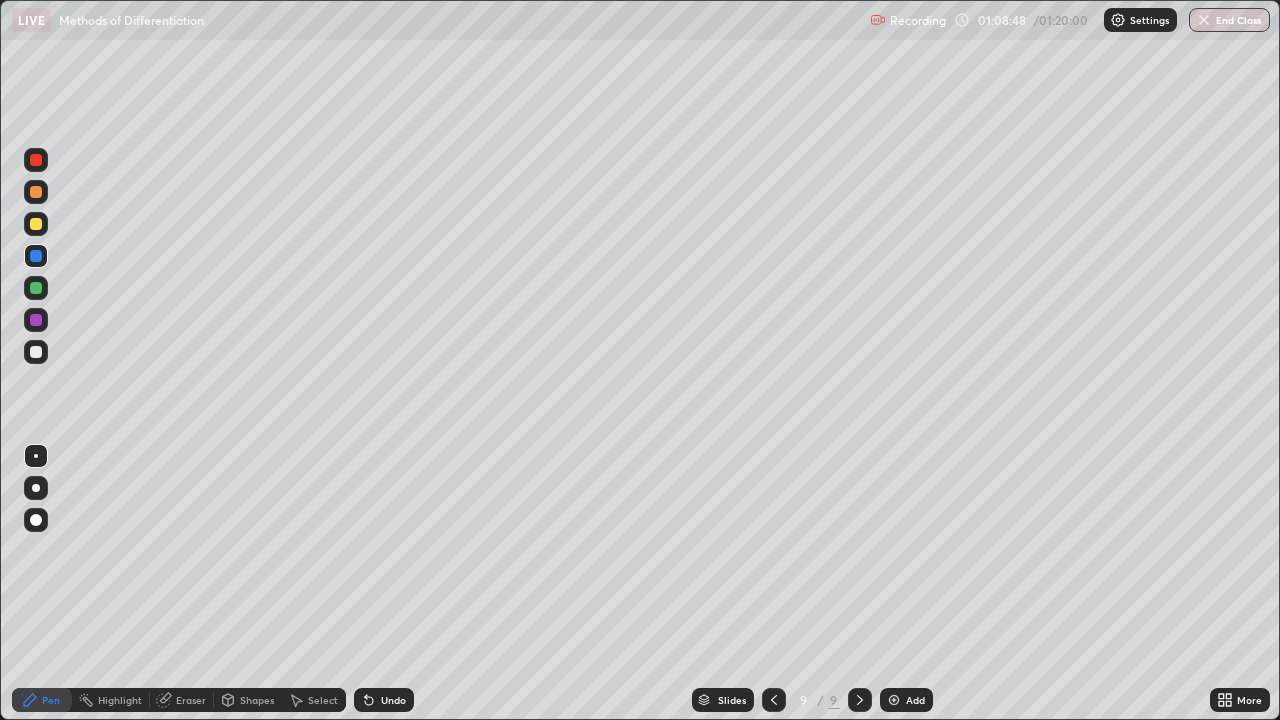click at bounding box center [36, 352] 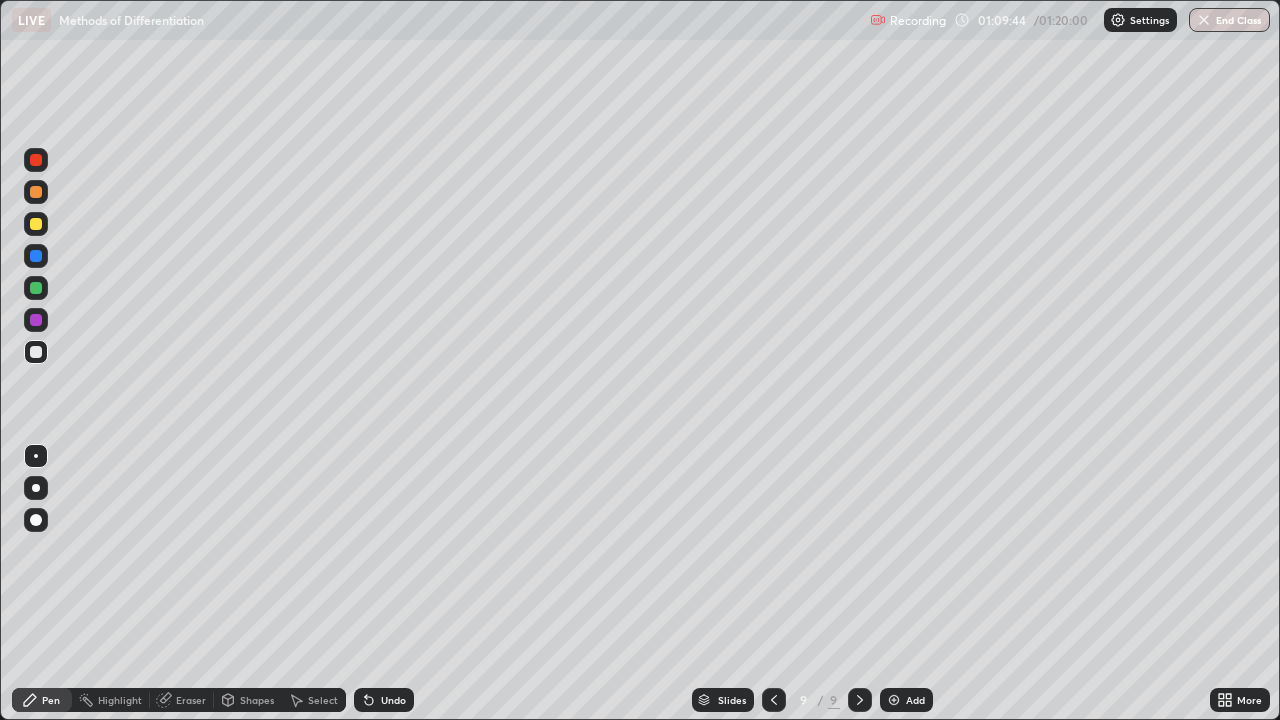 click at bounding box center (36, 288) 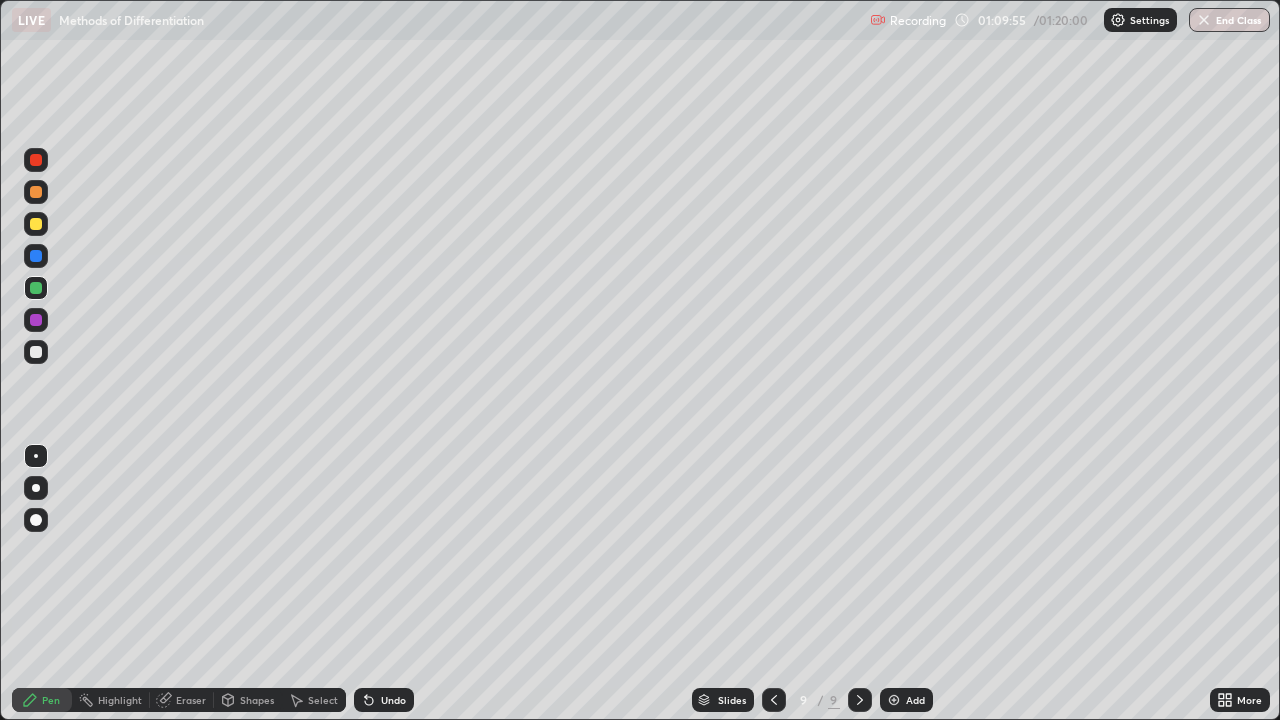 click at bounding box center [36, 352] 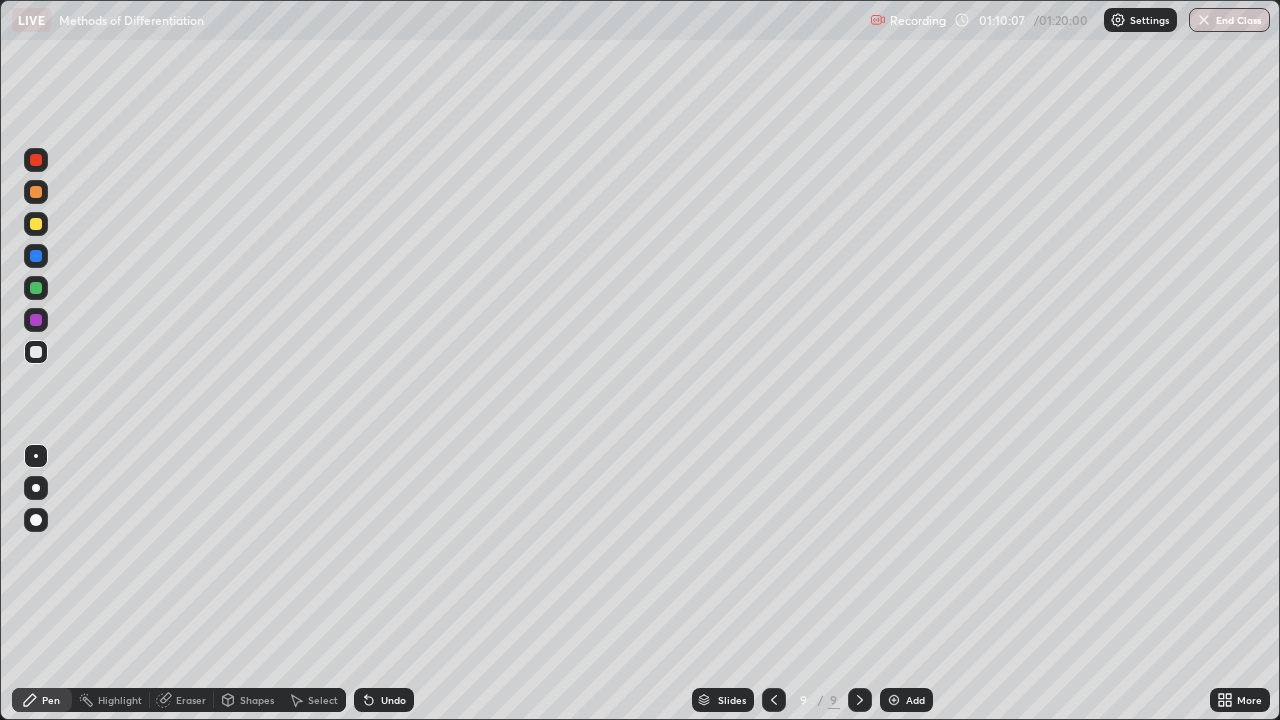 click on "Undo" at bounding box center (384, 700) 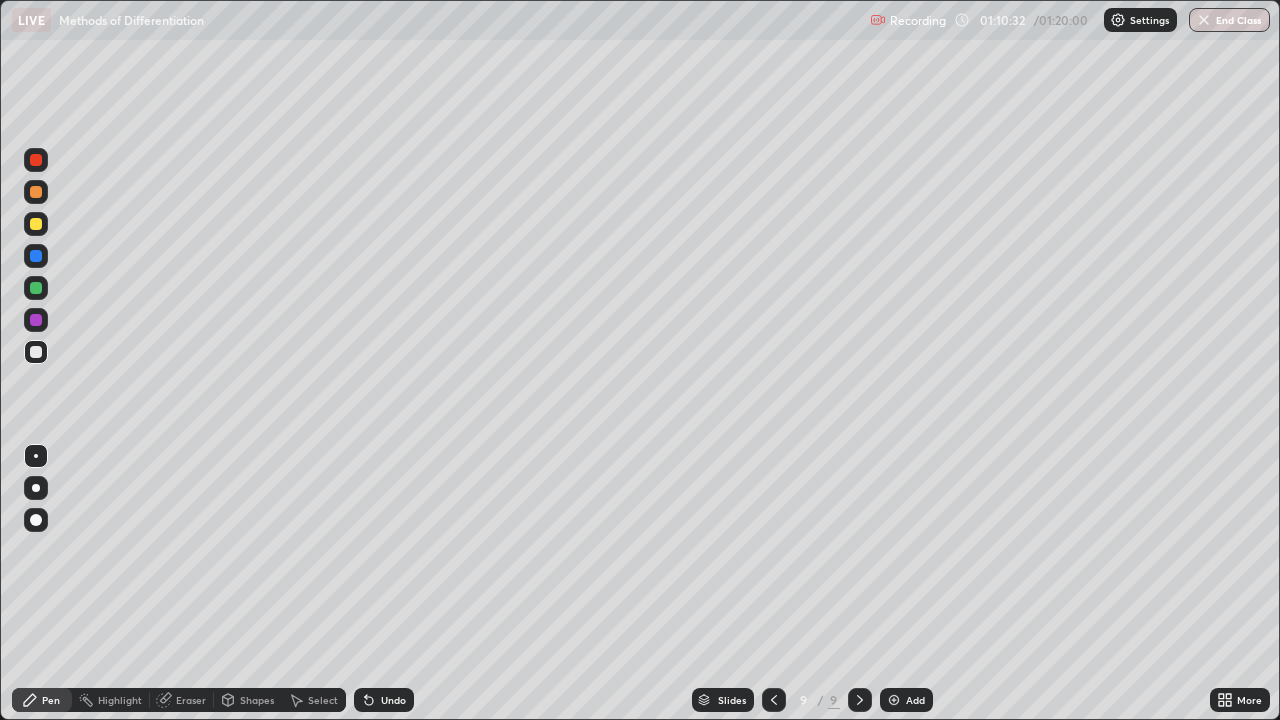 click on "Eraser" at bounding box center (182, 700) 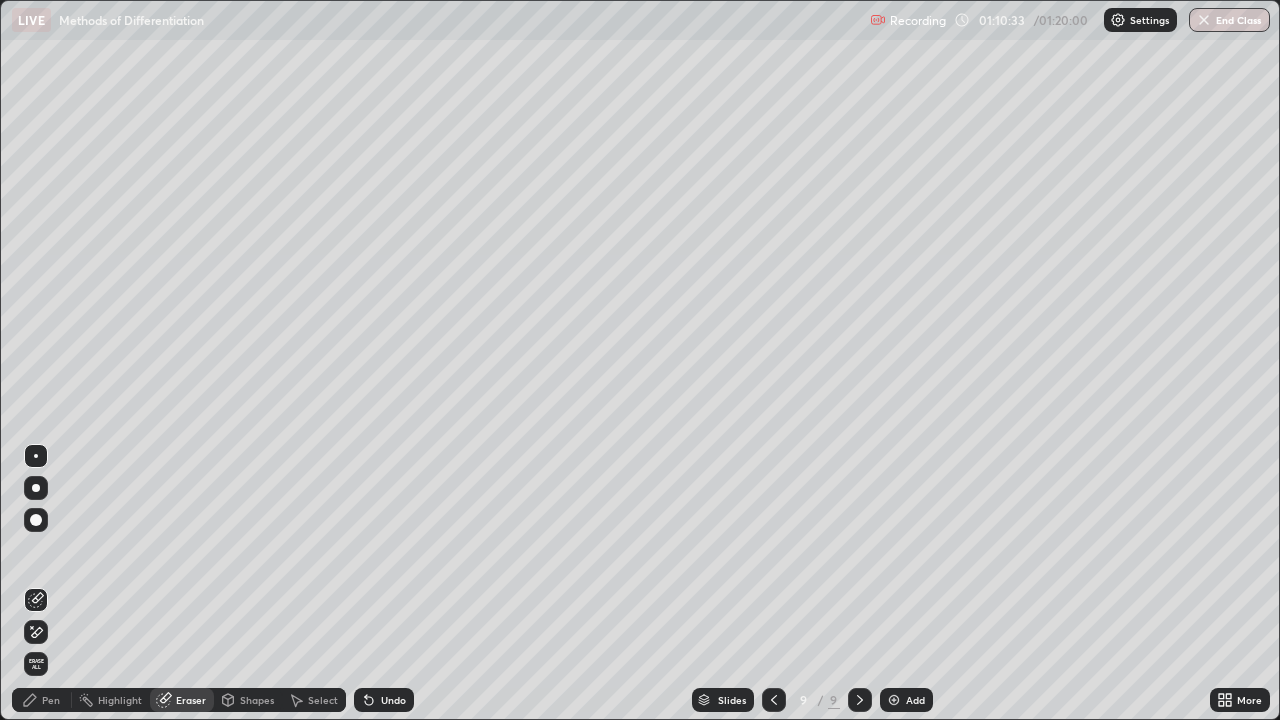 click 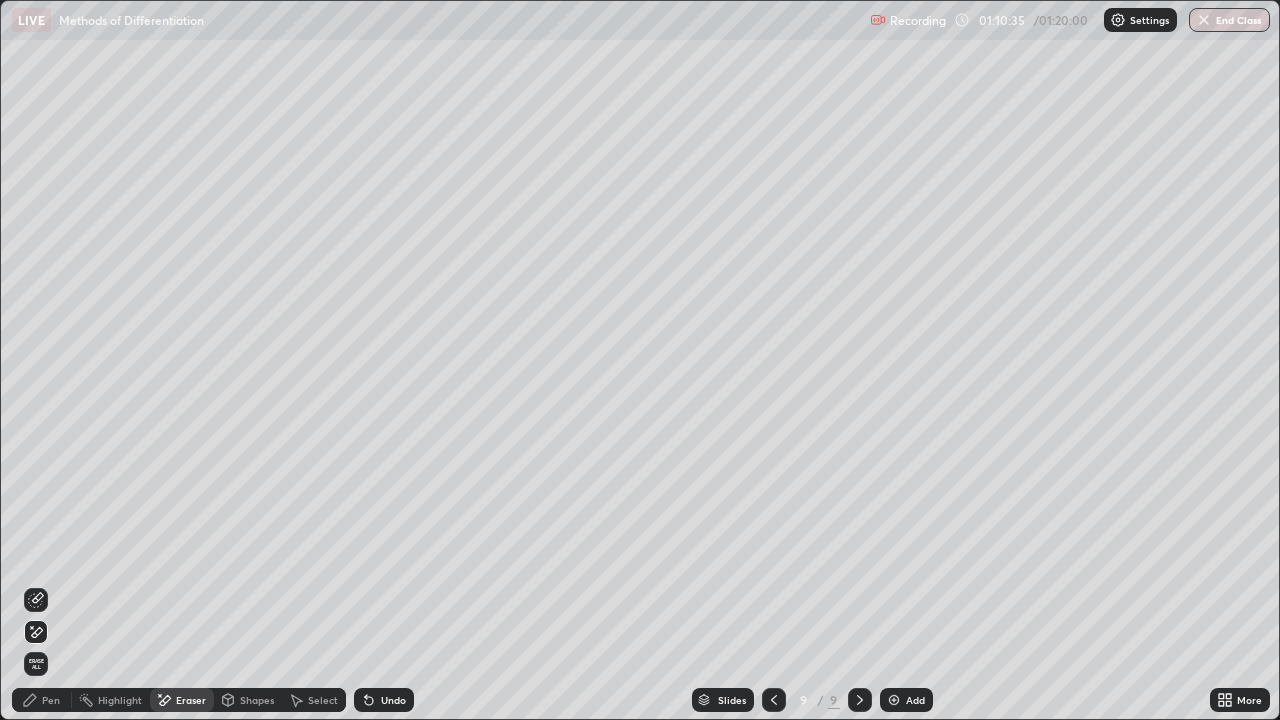 click 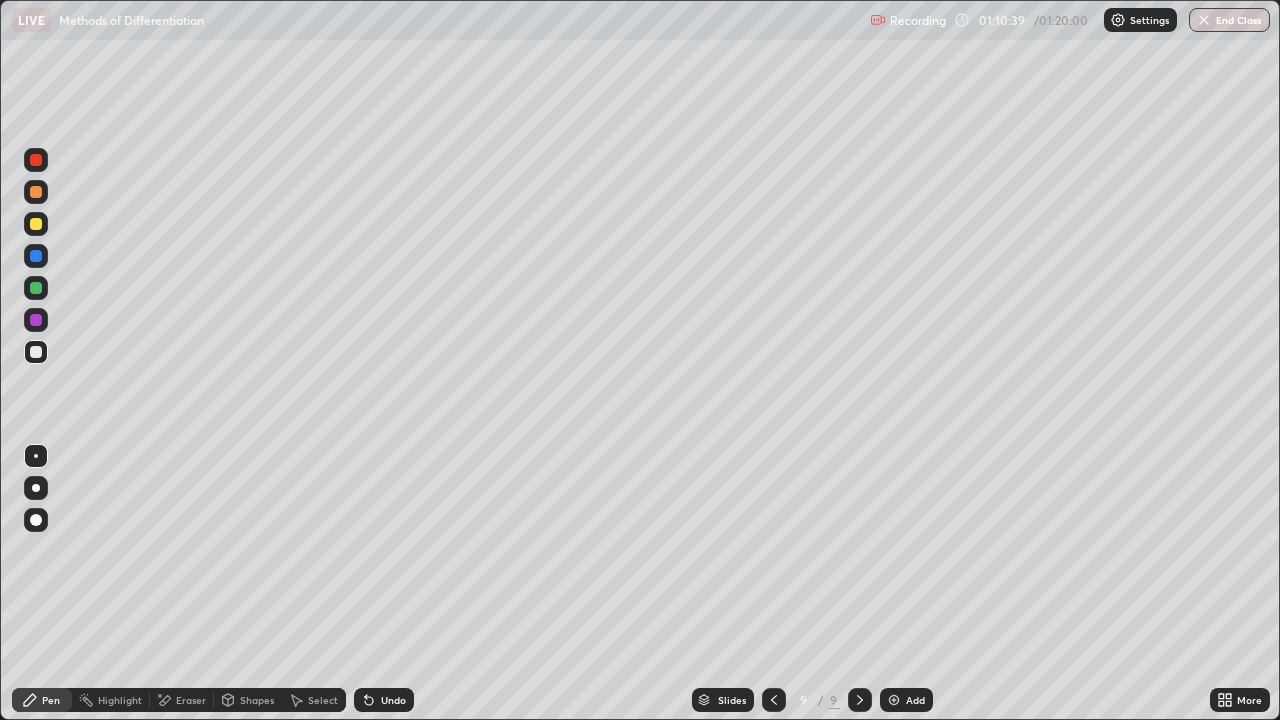 click on "Undo" at bounding box center [384, 700] 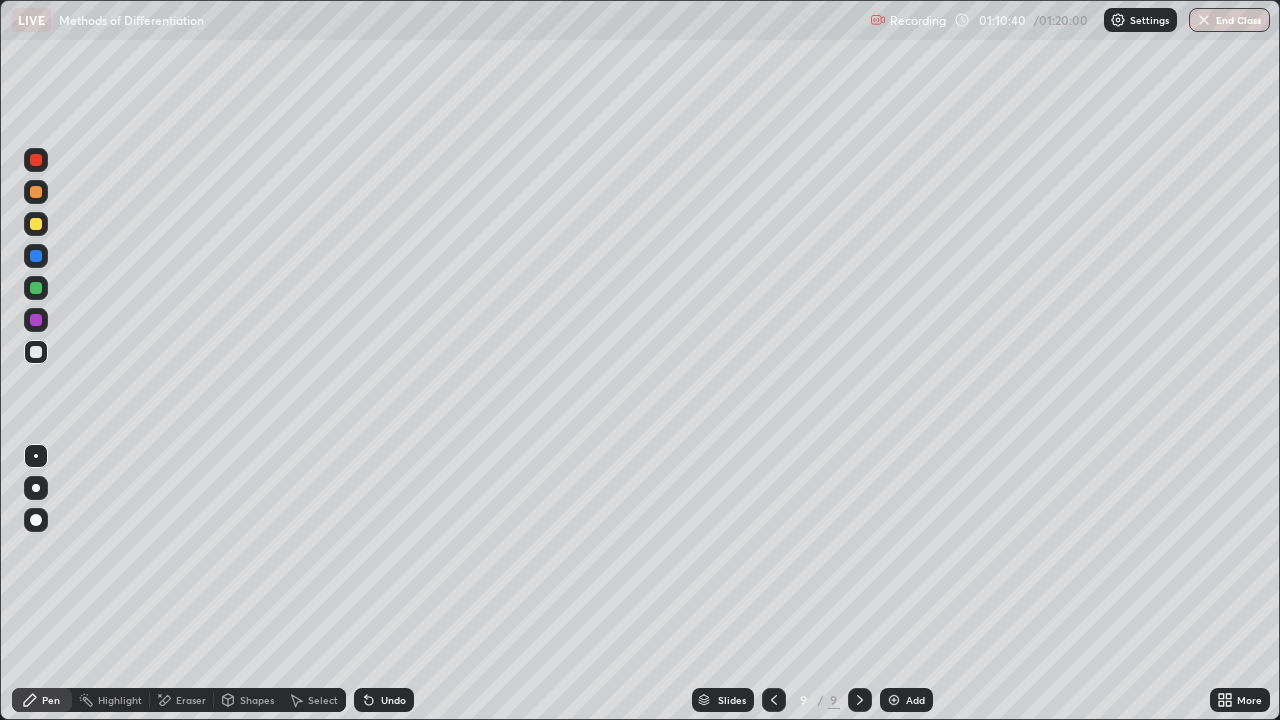 click on "Undo" at bounding box center [384, 700] 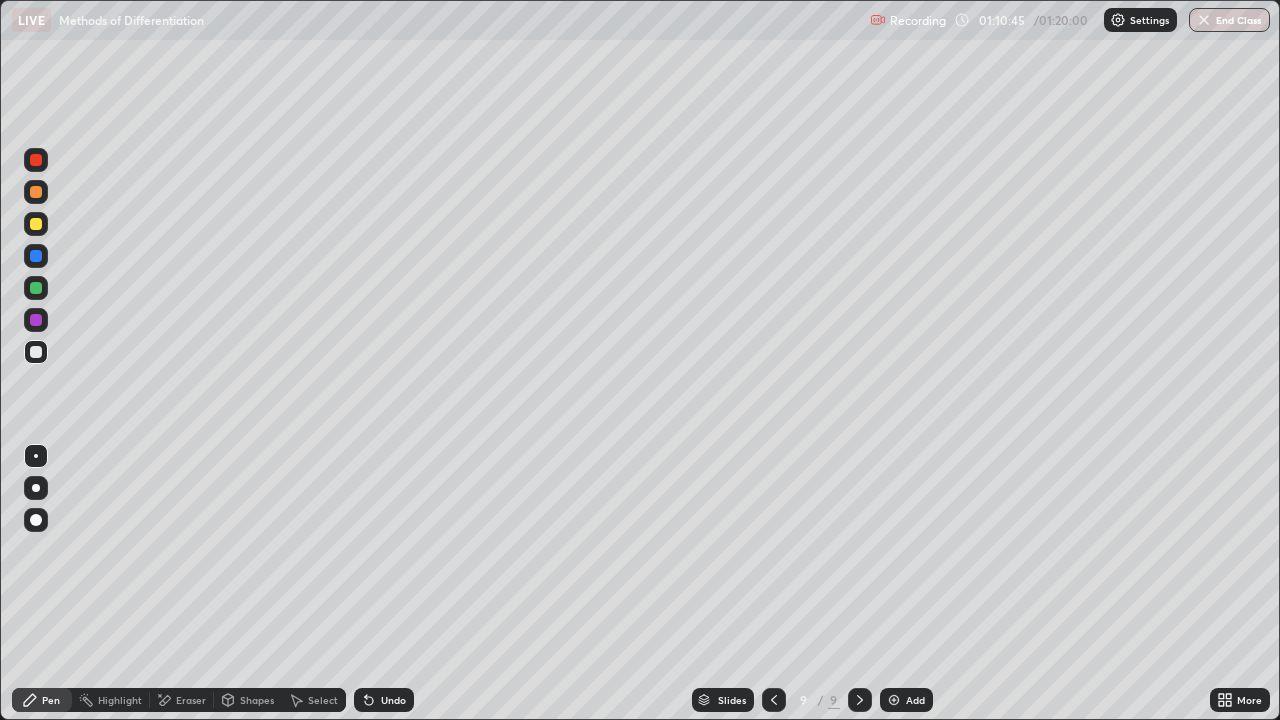 click on "Undo" at bounding box center (384, 700) 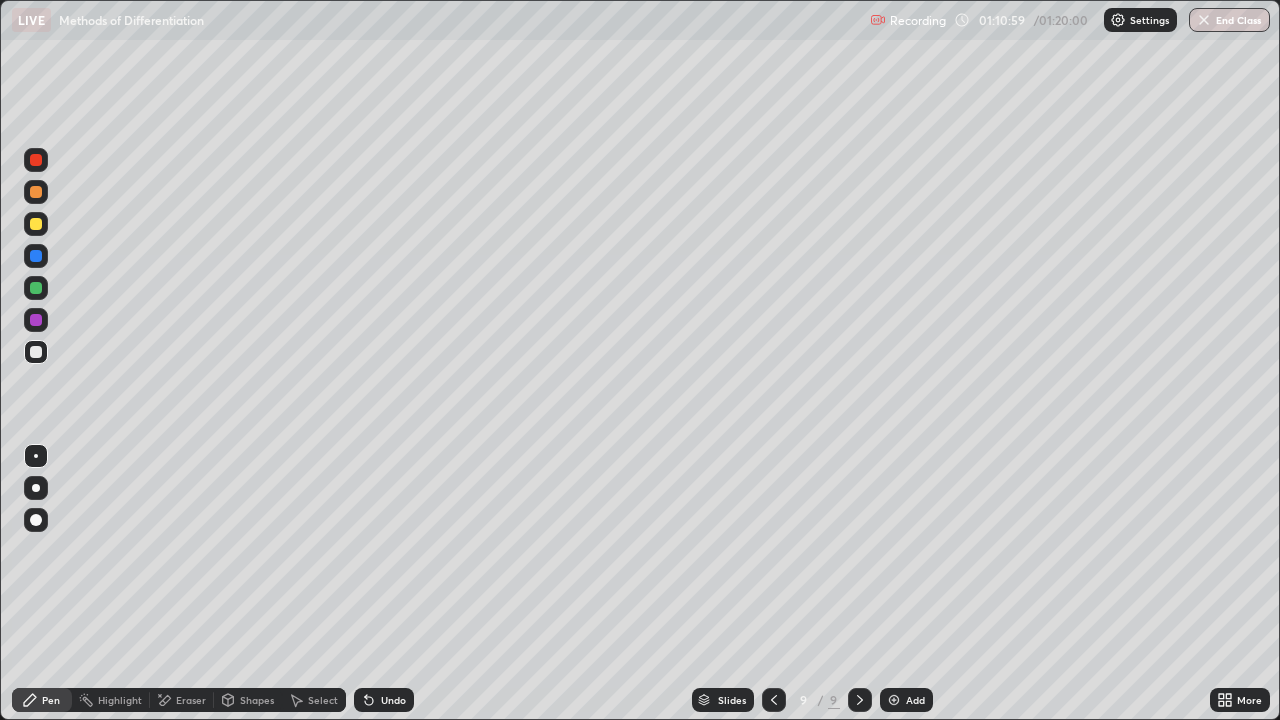 click on "Eraser" at bounding box center (191, 700) 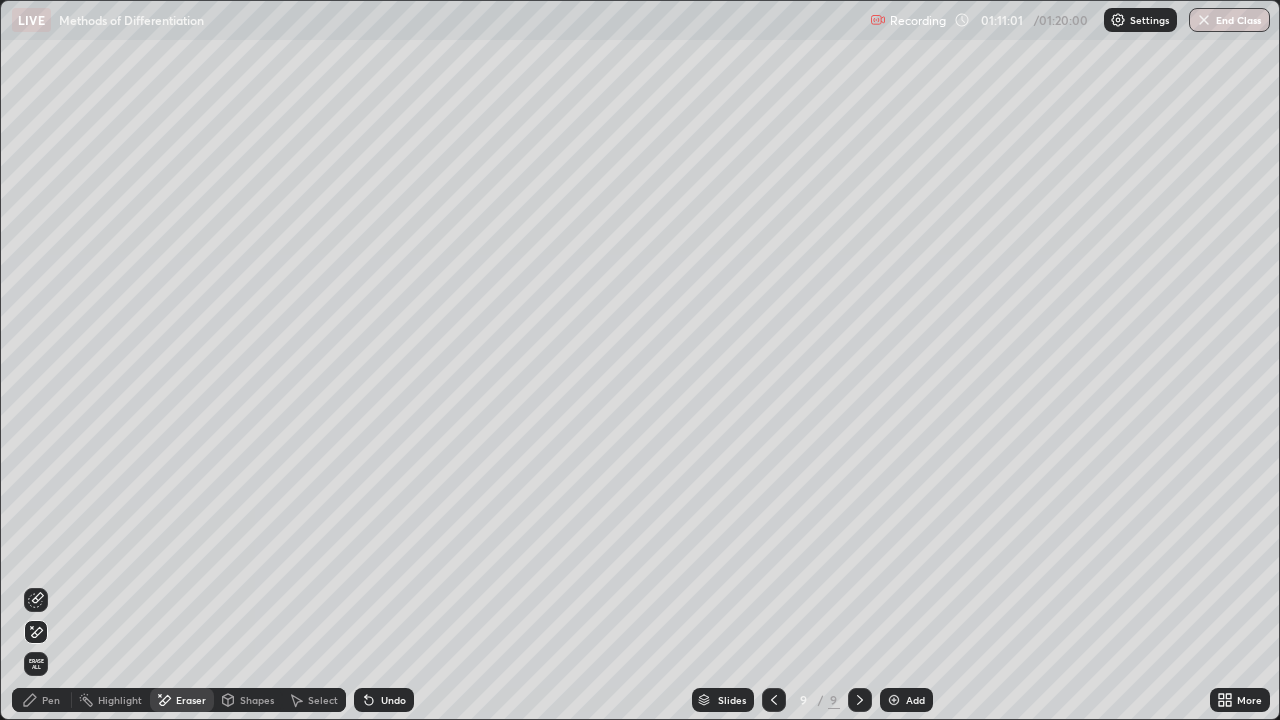 click on "Pen" at bounding box center [42, 700] 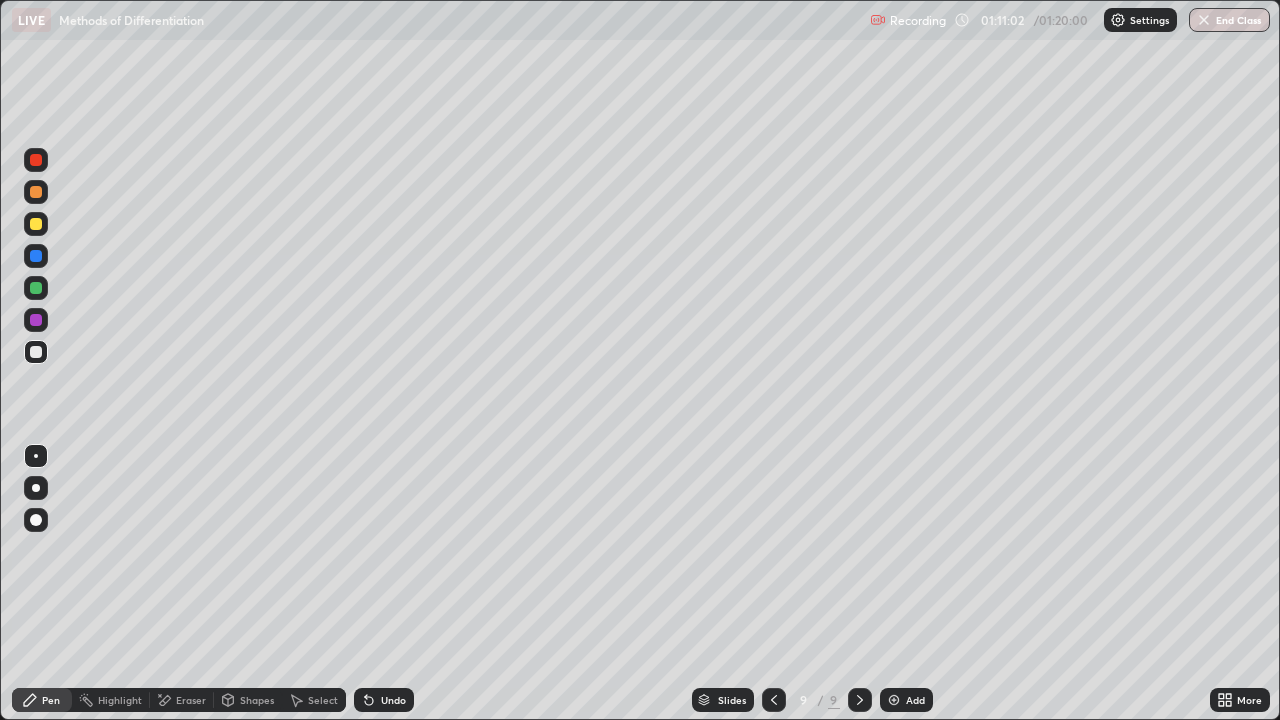 click at bounding box center (36, 288) 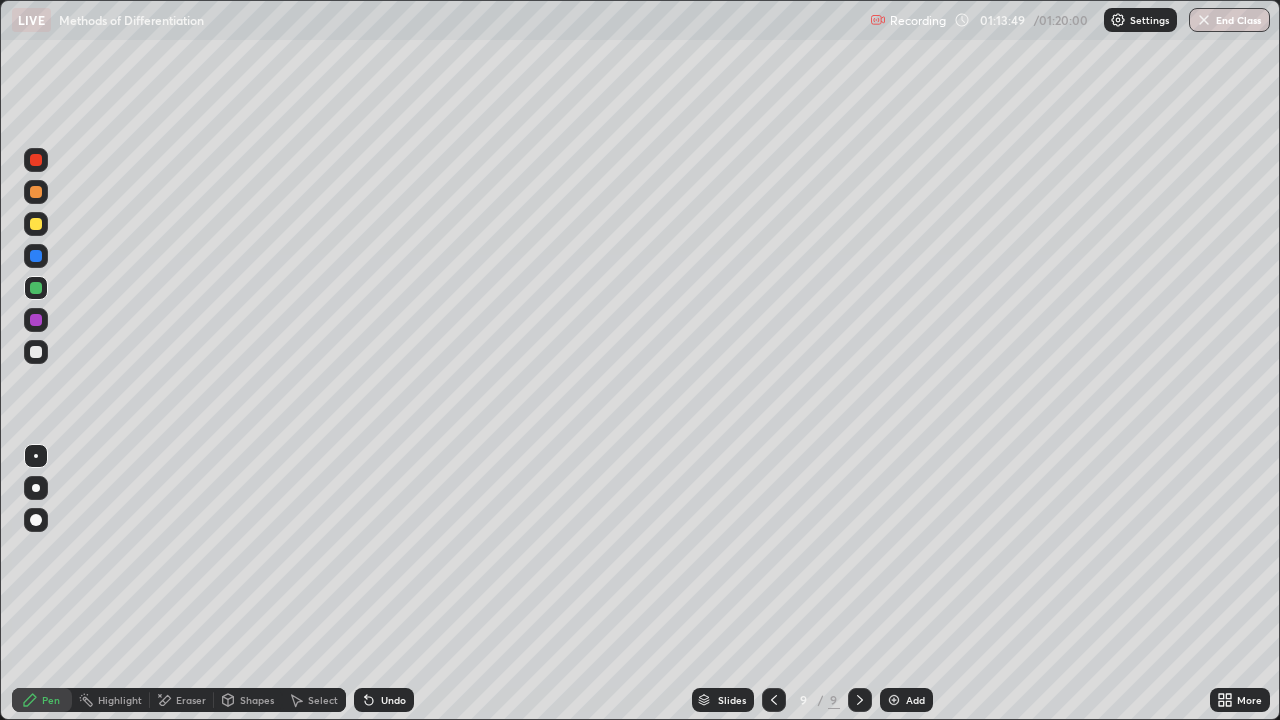 click on "Undo" at bounding box center (393, 700) 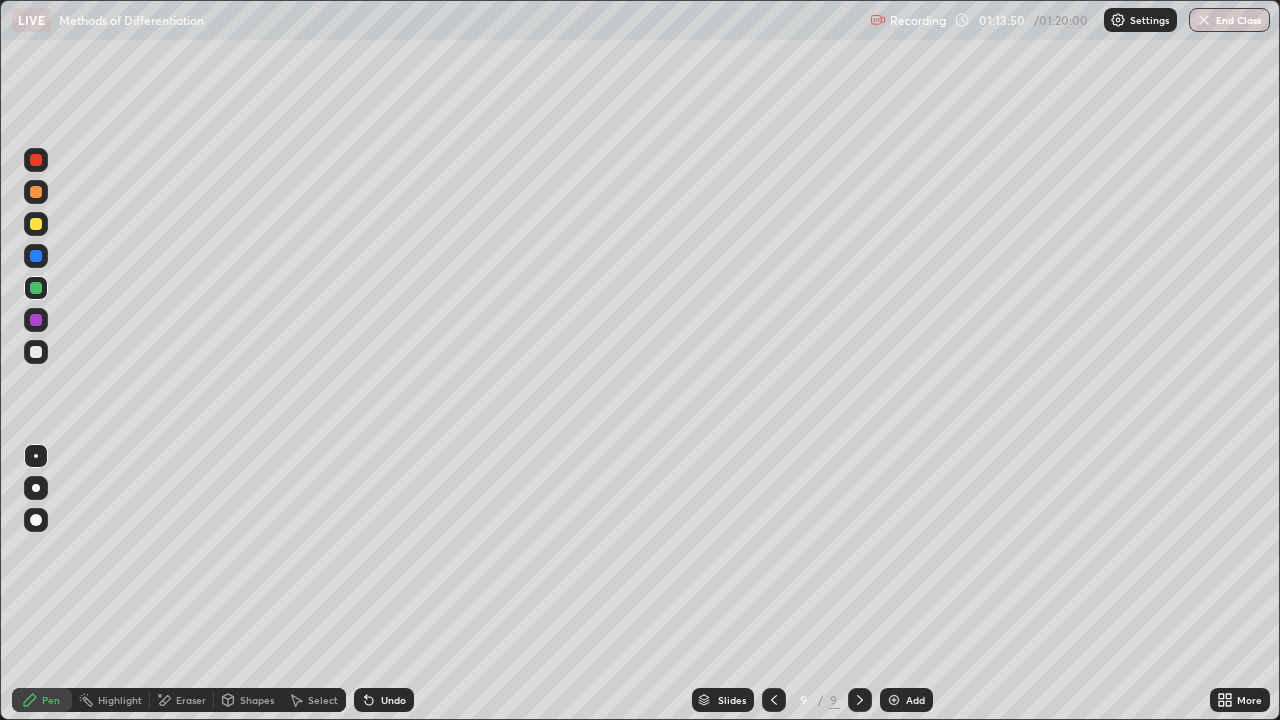 click on "Undo" at bounding box center [384, 700] 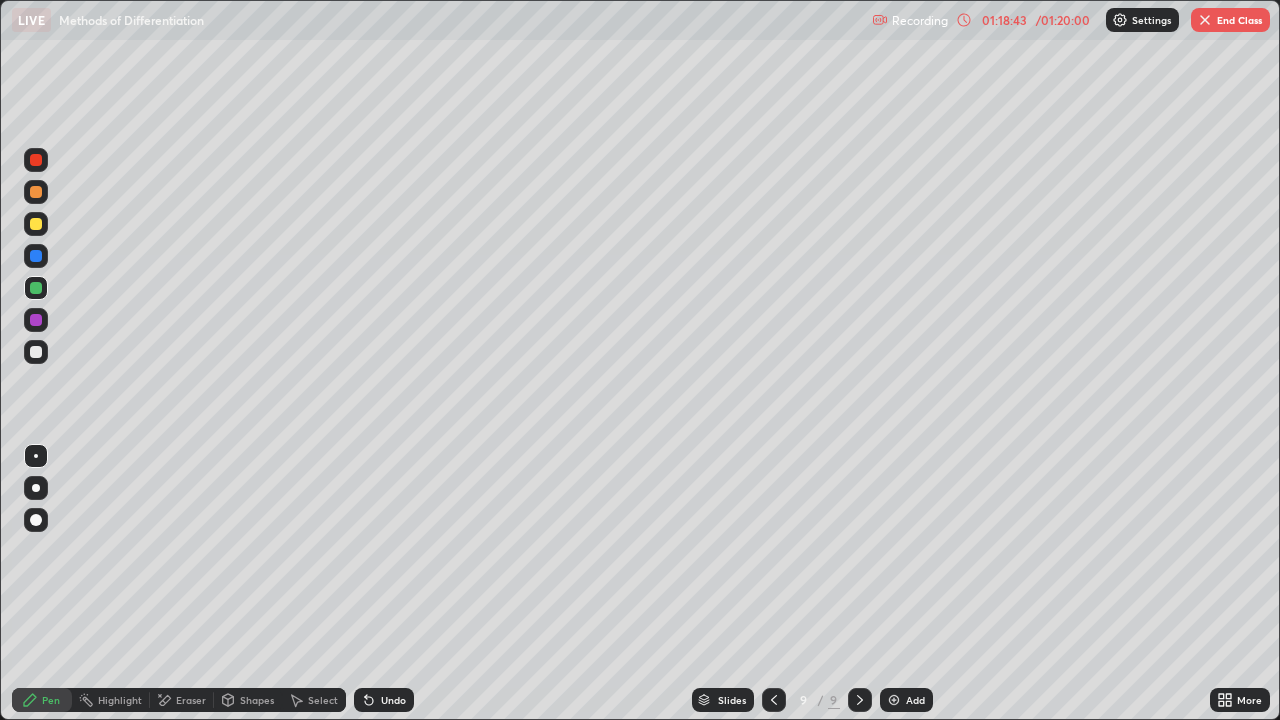 click on "End Class" at bounding box center [1230, 20] 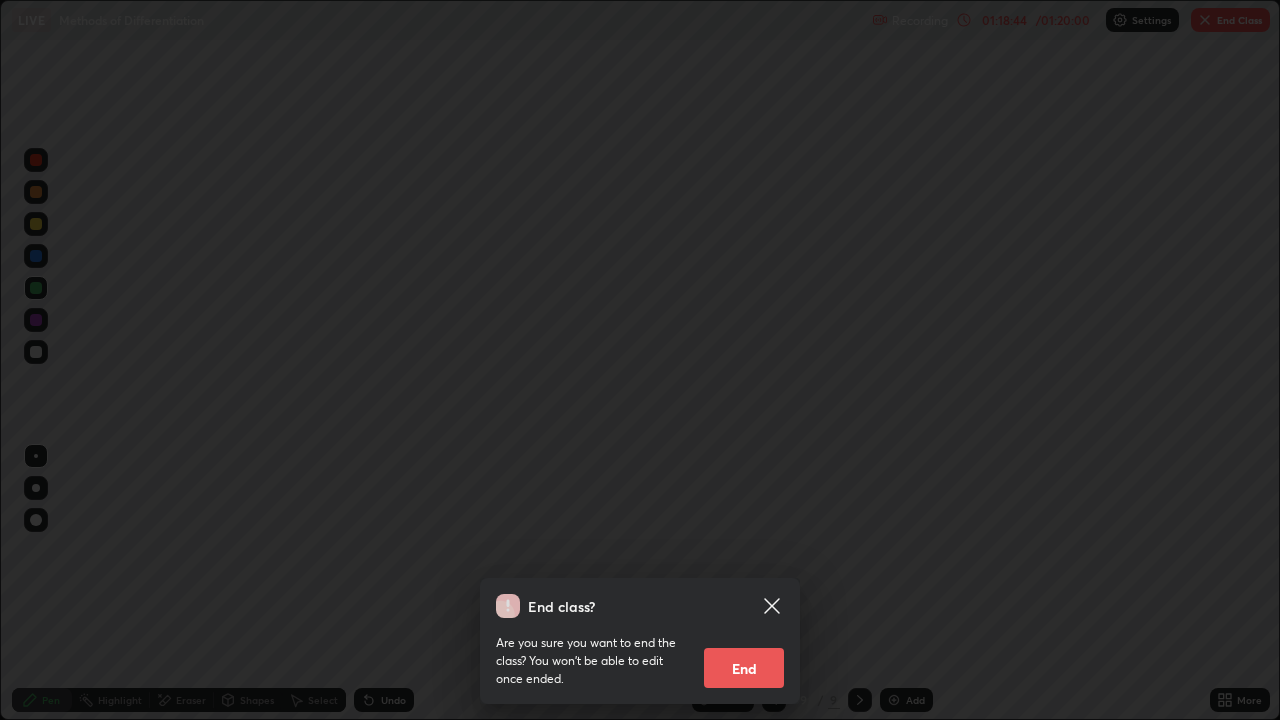 click on "End" at bounding box center [744, 668] 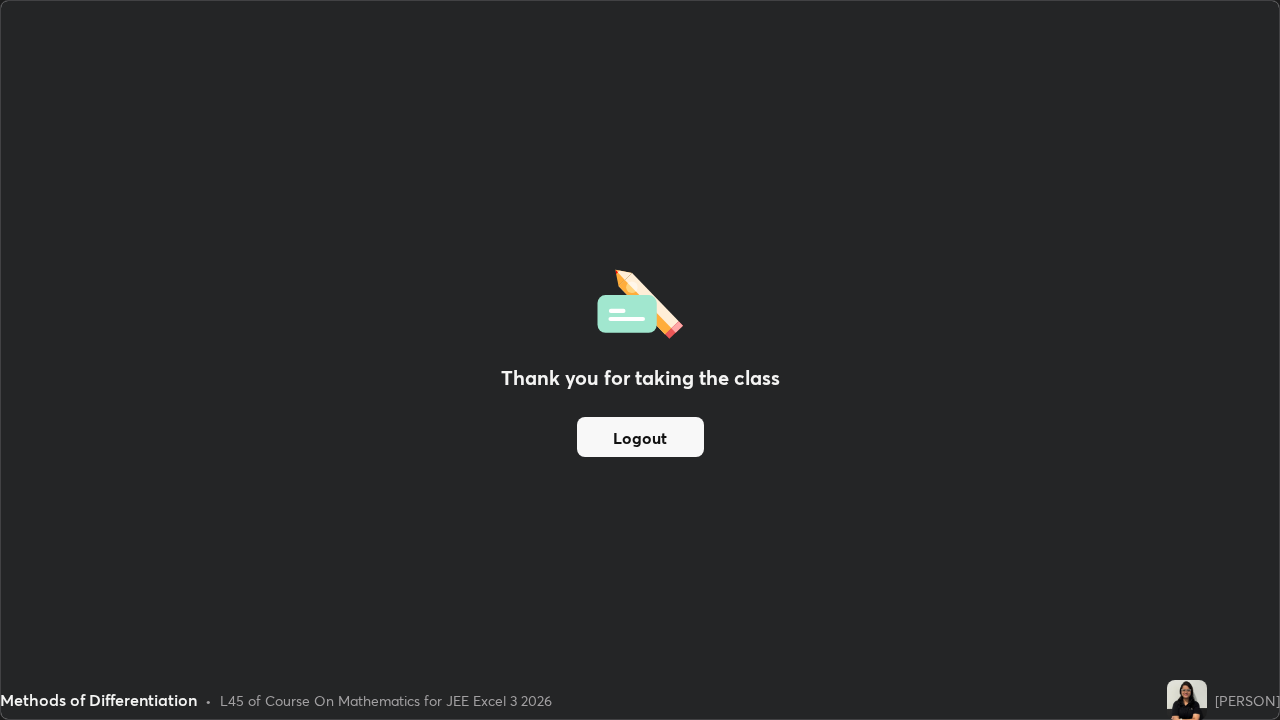 click on "Logout" at bounding box center (640, 437) 